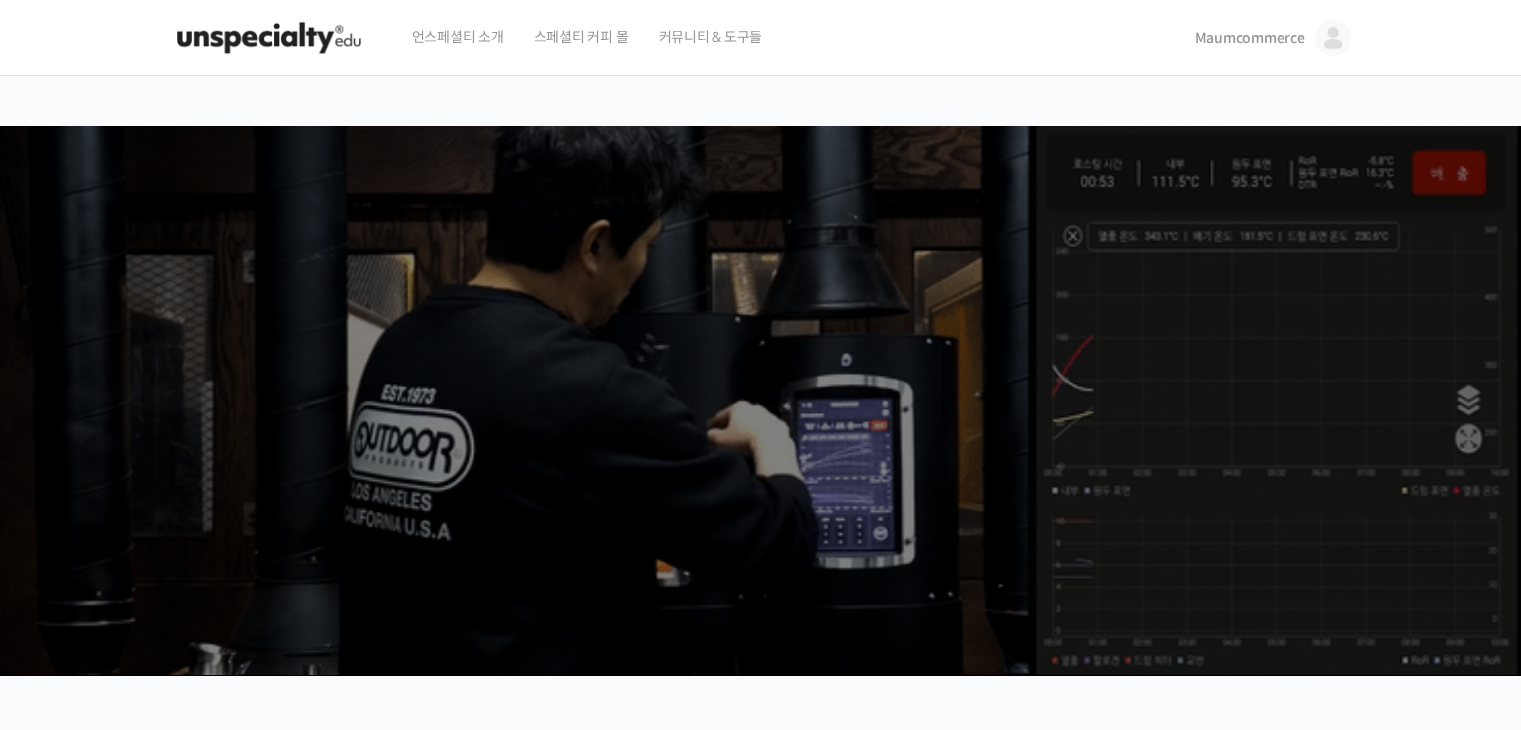 scroll, scrollTop: 0, scrollLeft: 0, axis: both 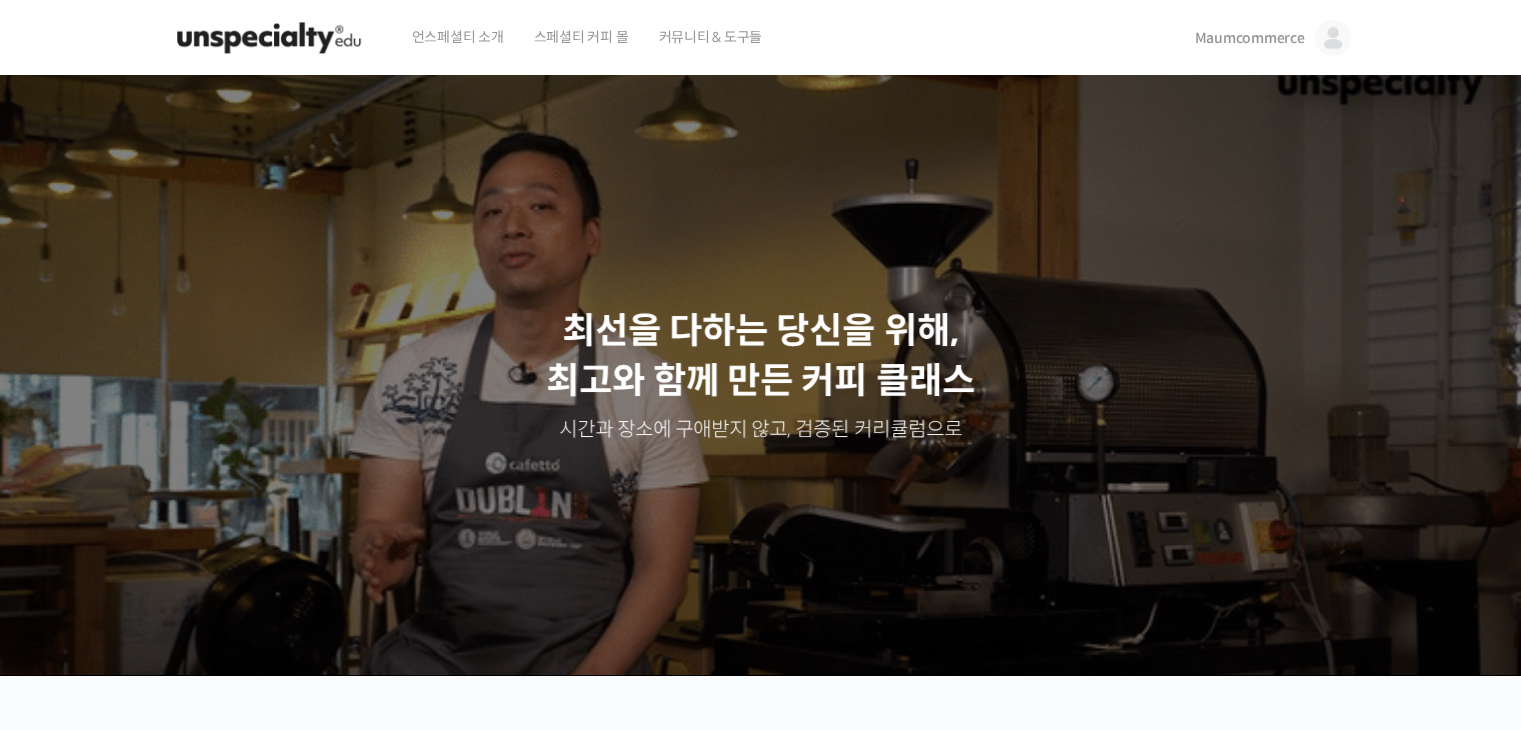 click on "스페셜티 커피 몰" at bounding box center [581, 37] 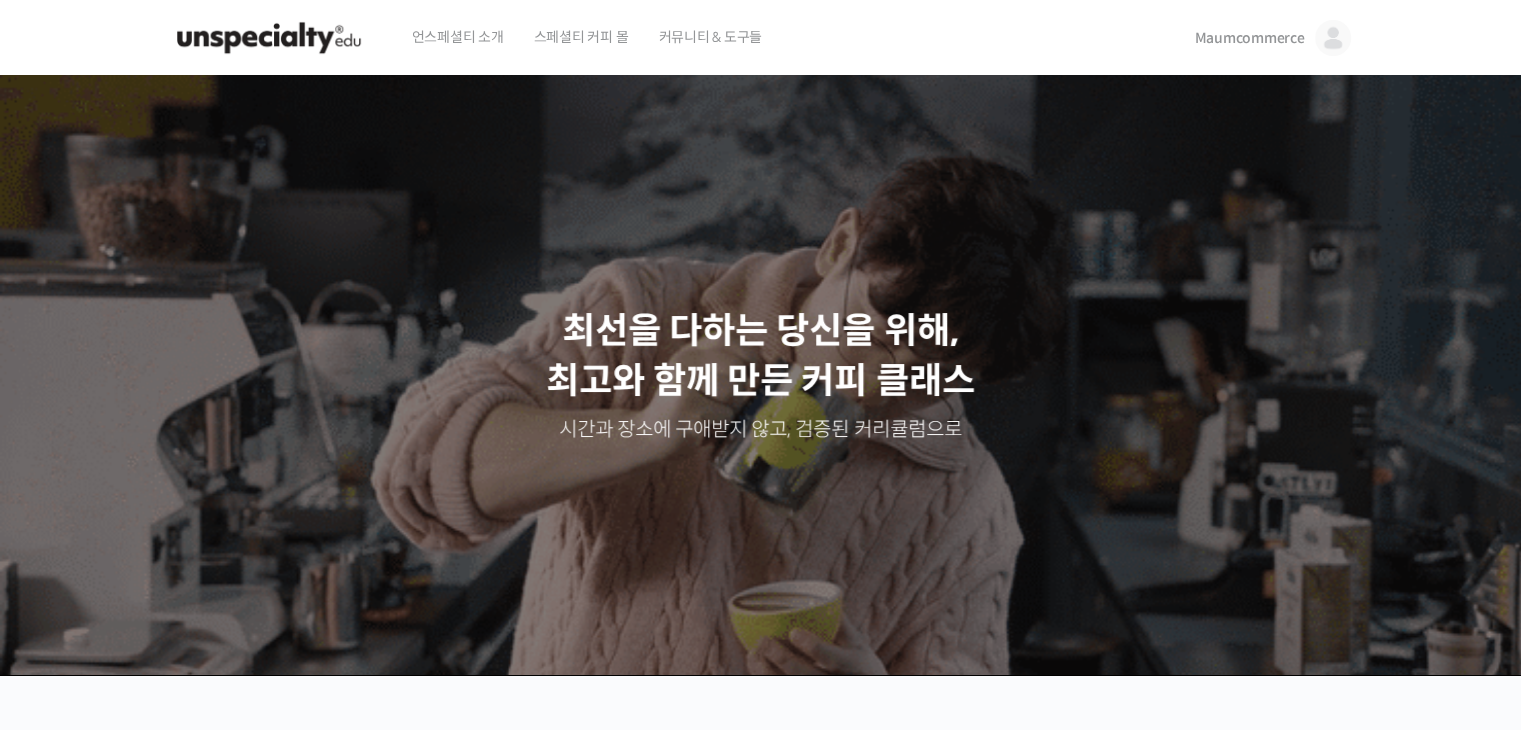 click on "언스페셜티 소개" at bounding box center [458, 37] 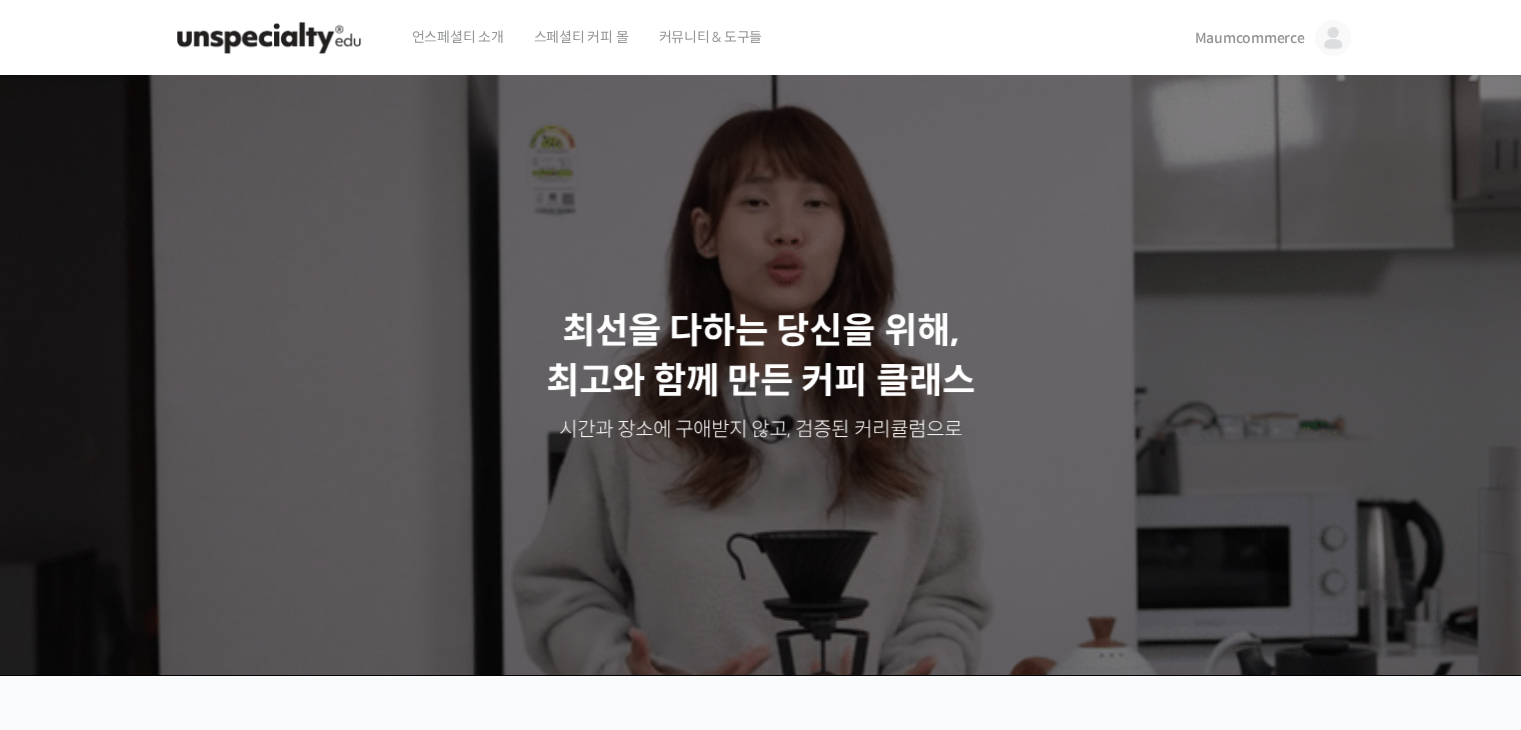 click on "Maumcommerce" at bounding box center [1249, 38] 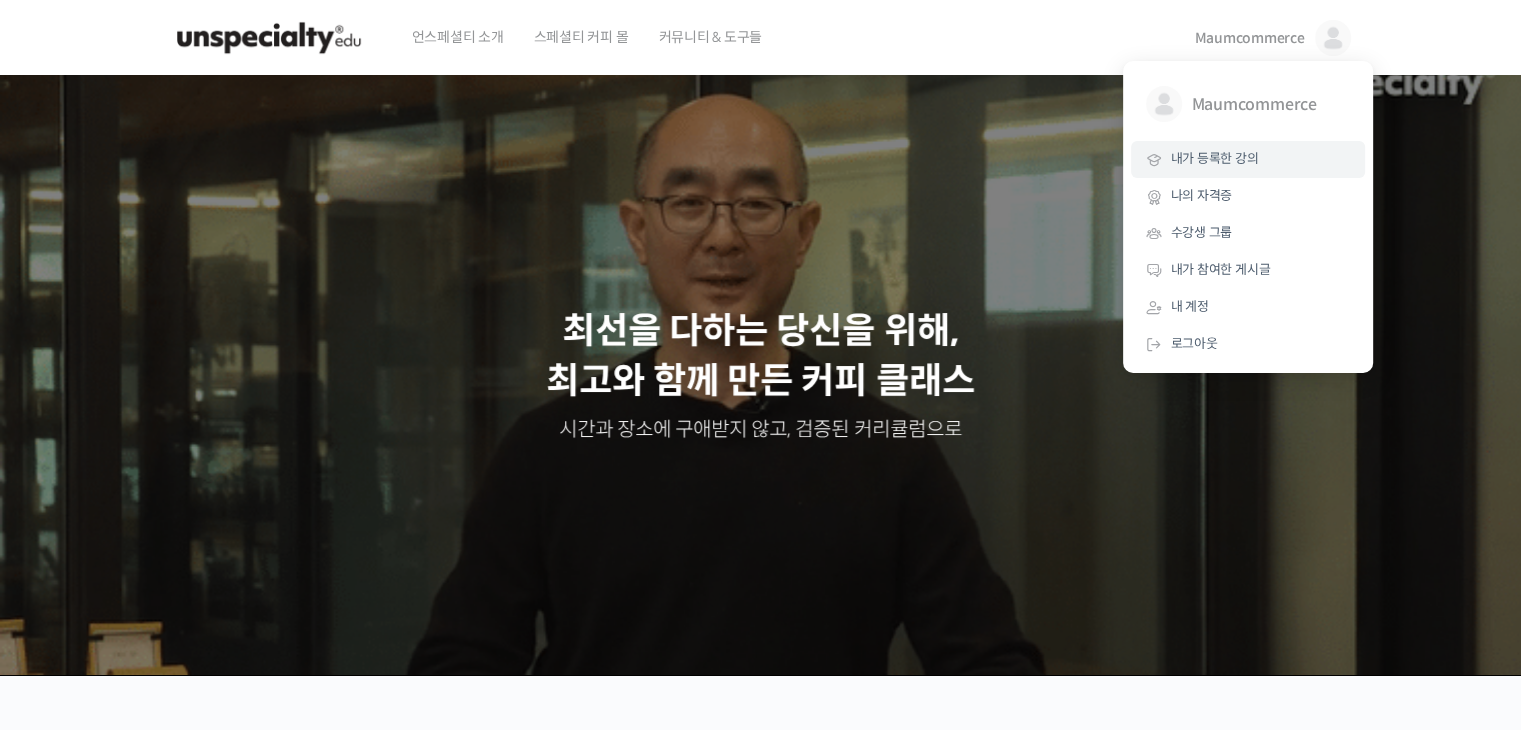 click on "내가 등록한 강의" at bounding box center [1215, 158] 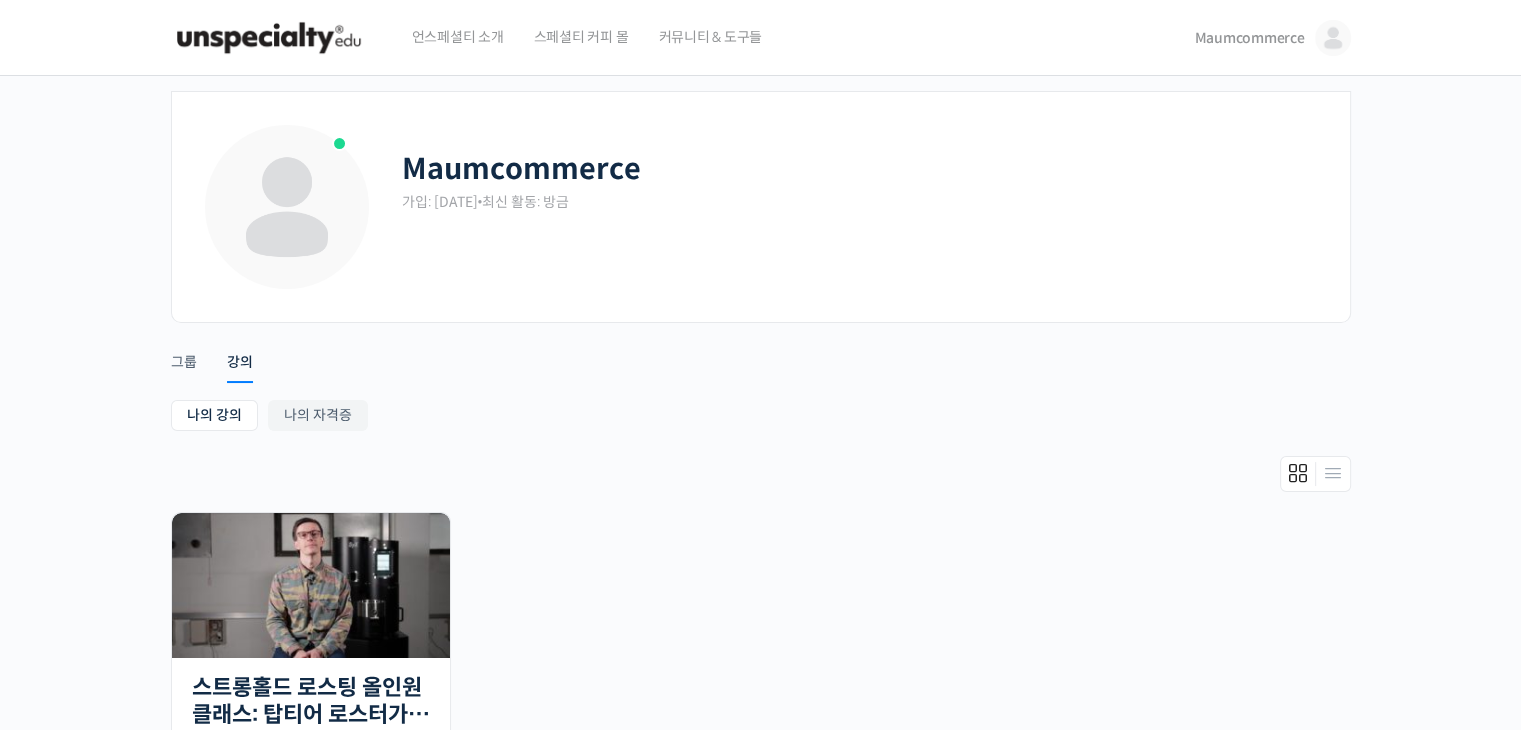 scroll, scrollTop: 0, scrollLeft: 0, axis: both 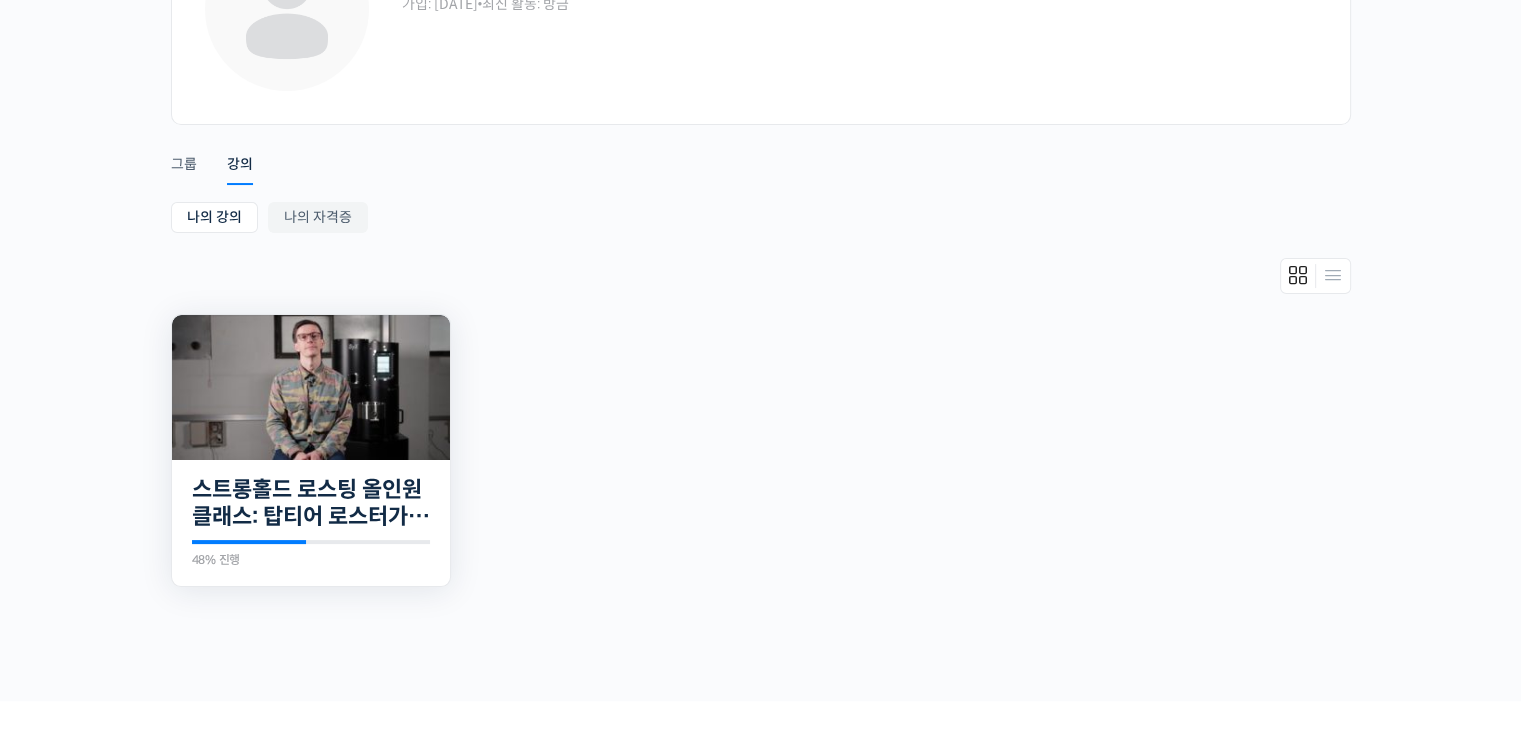click at bounding box center [311, 387] 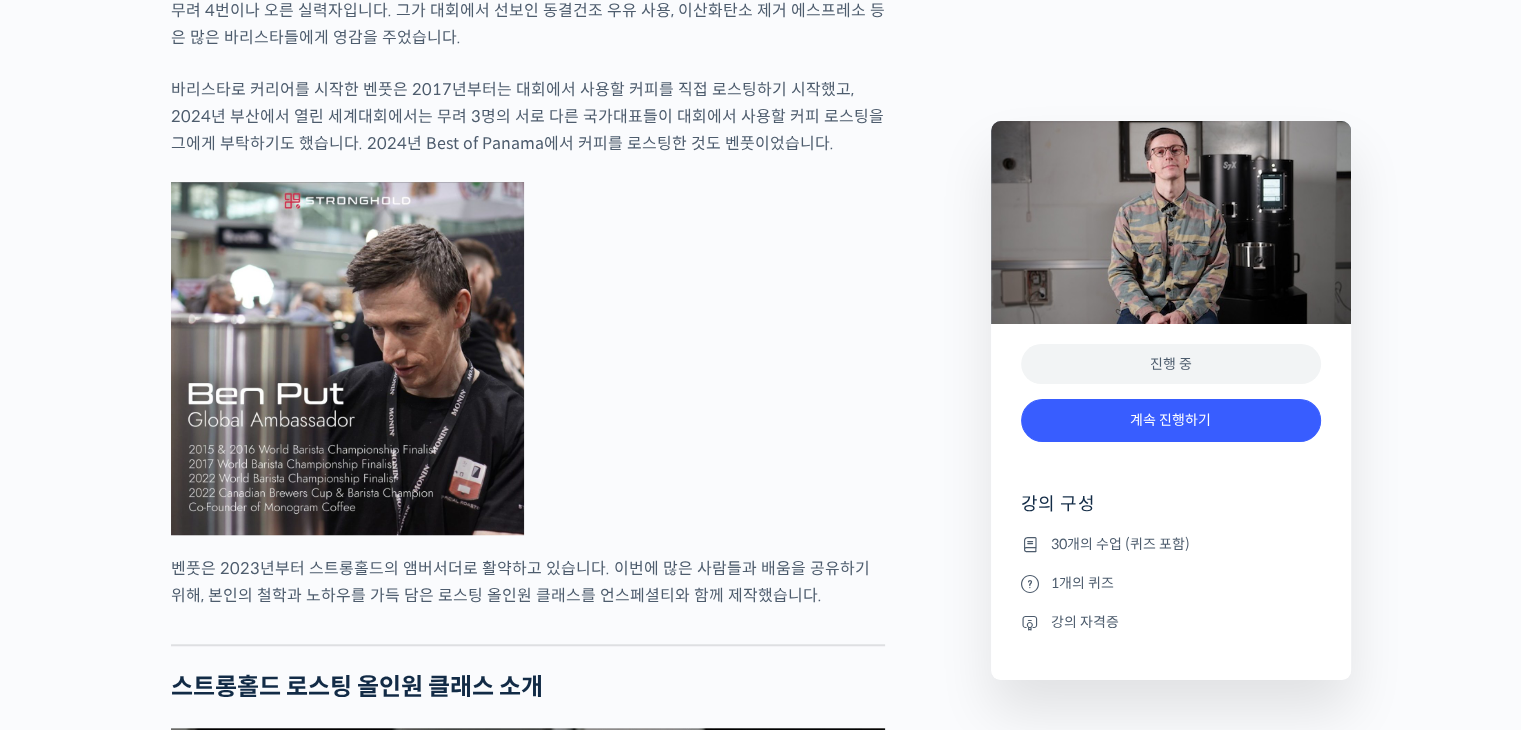scroll, scrollTop: 1464, scrollLeft: 0, axis: vertical 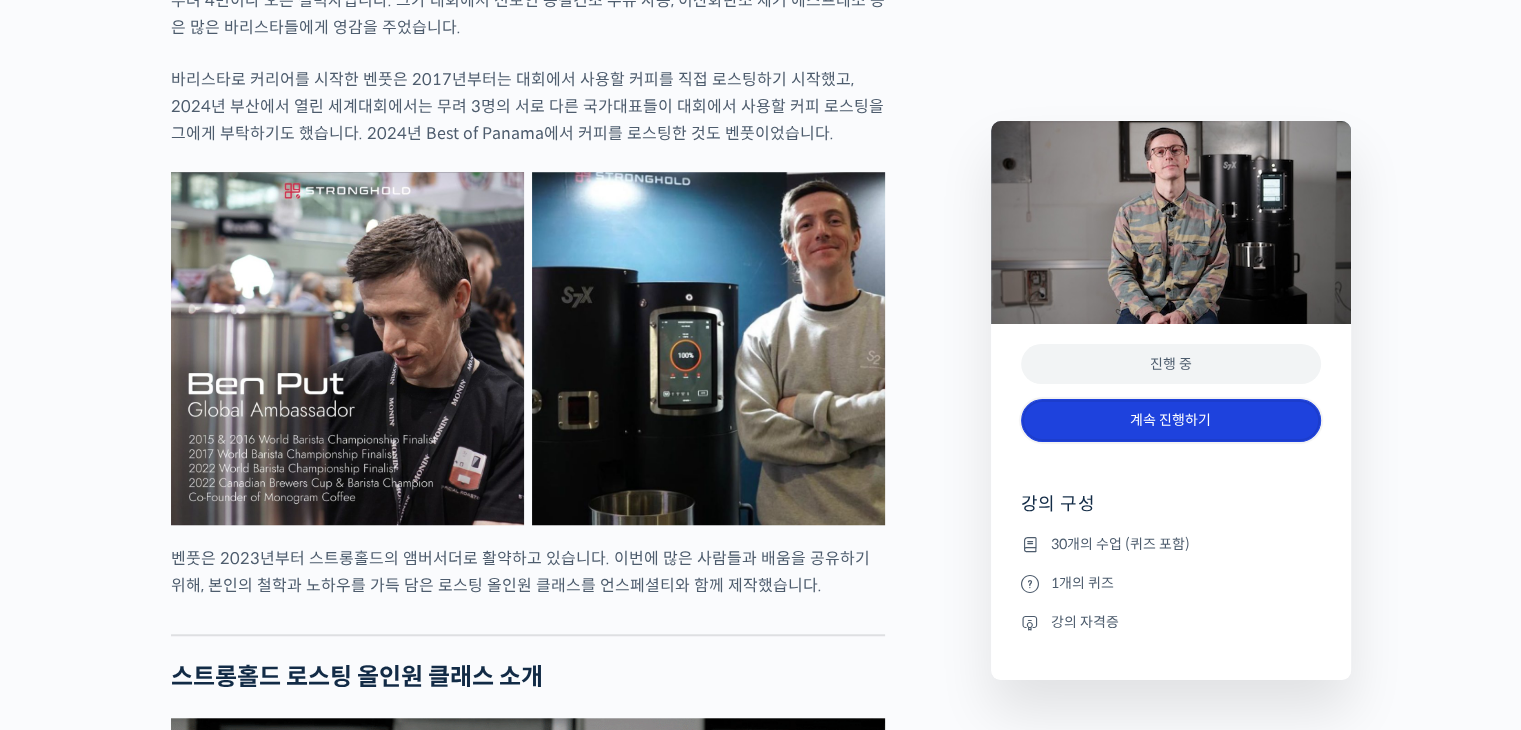 click on "계속 진행하기" at bounding box center (1171, 420) 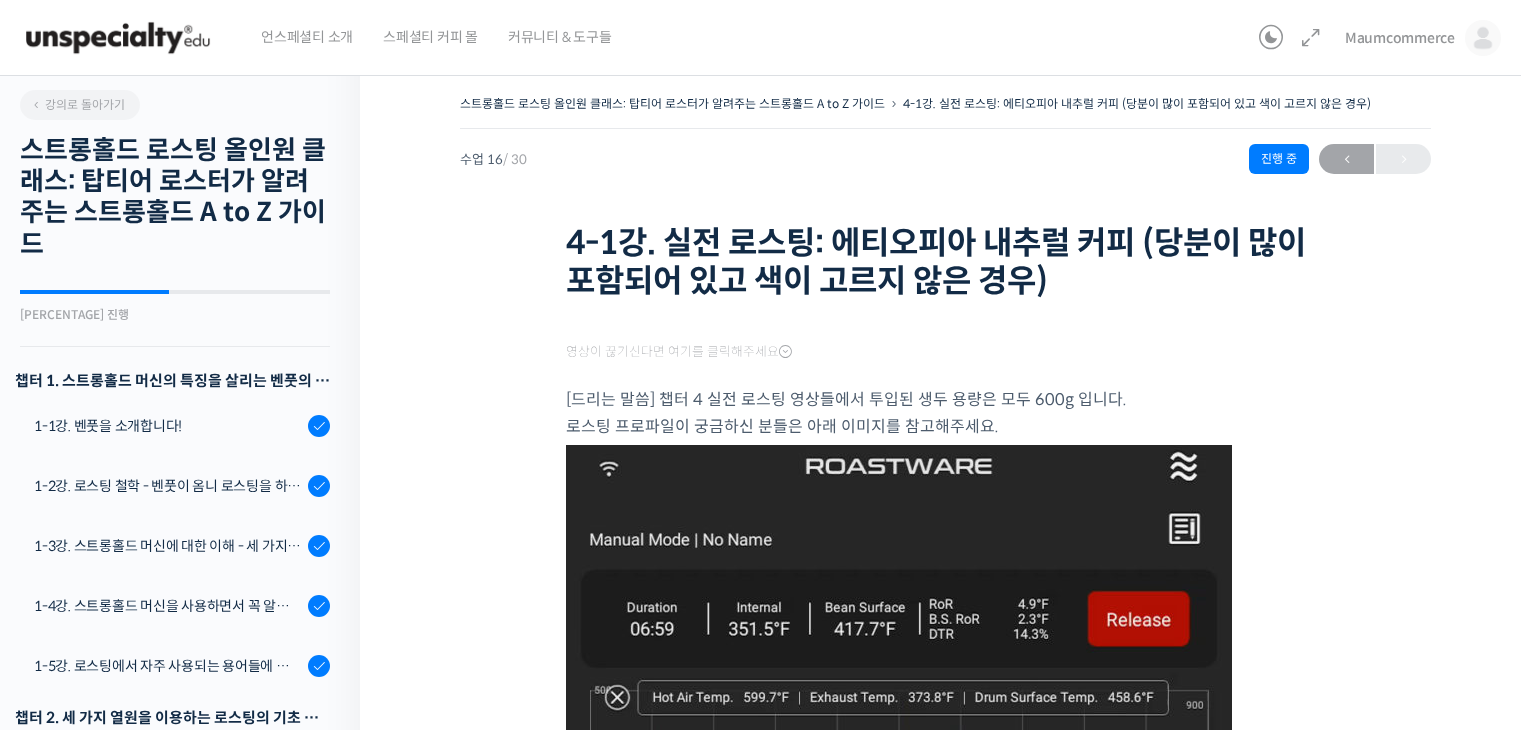 scroll, scrollTop: 0, scrollLeft: 0, axis: both 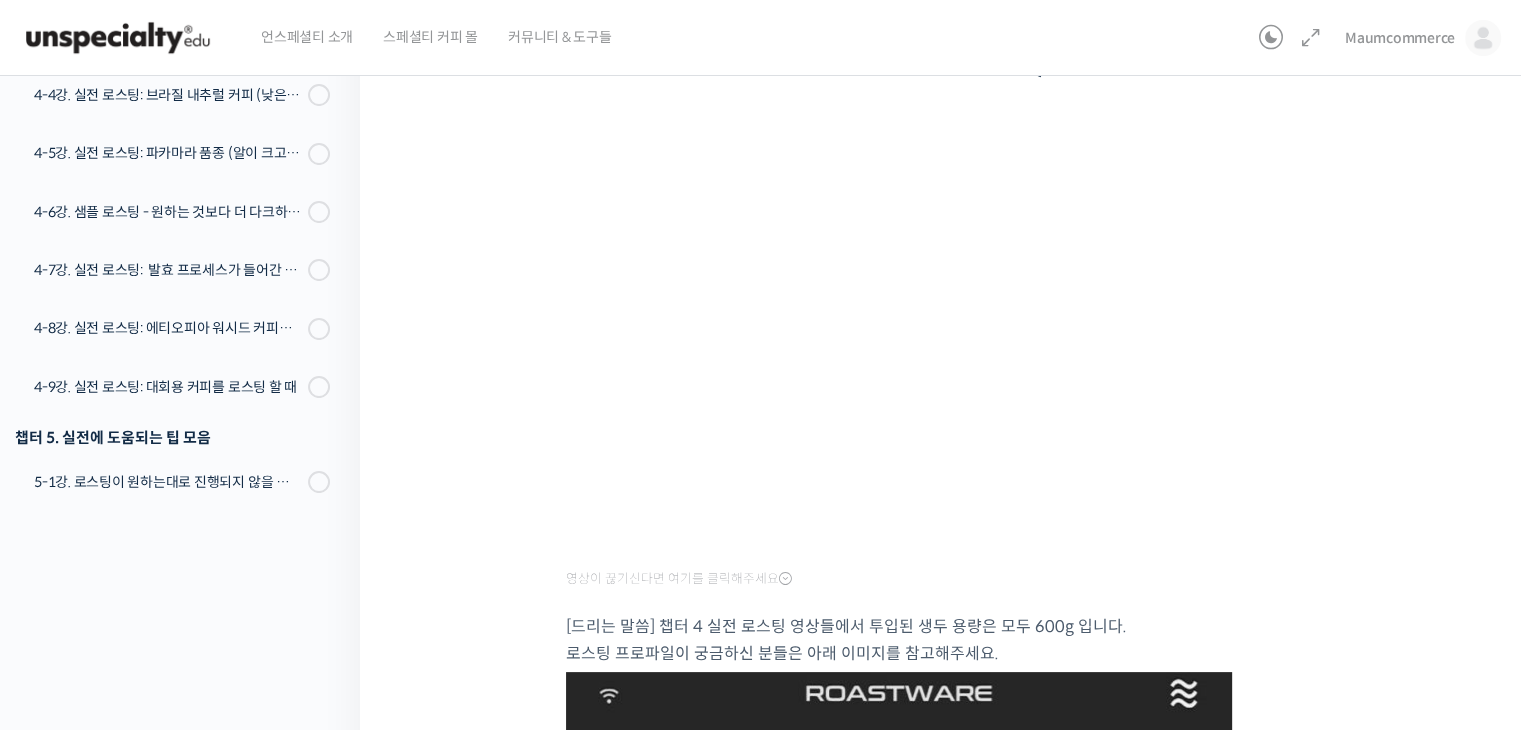 drag, startPoint x: 1296, startPoint y: 663, endPoint x: 1337, endPoint y: 701, distance: 55.9017 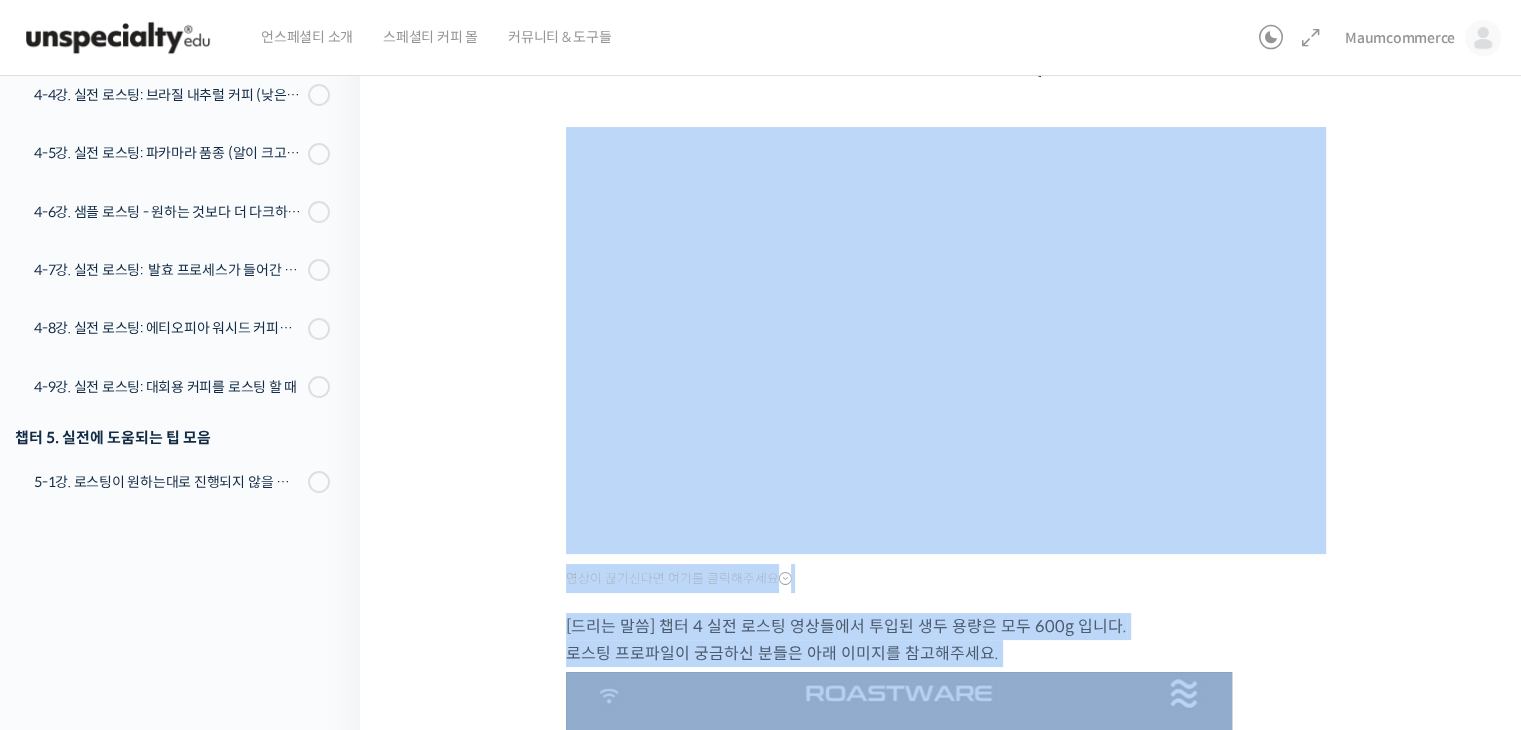 drag, startPoint x: 1410, startPoint y: 676, endPoint x: 1316, endPoint y: 551, distance: 156.40013 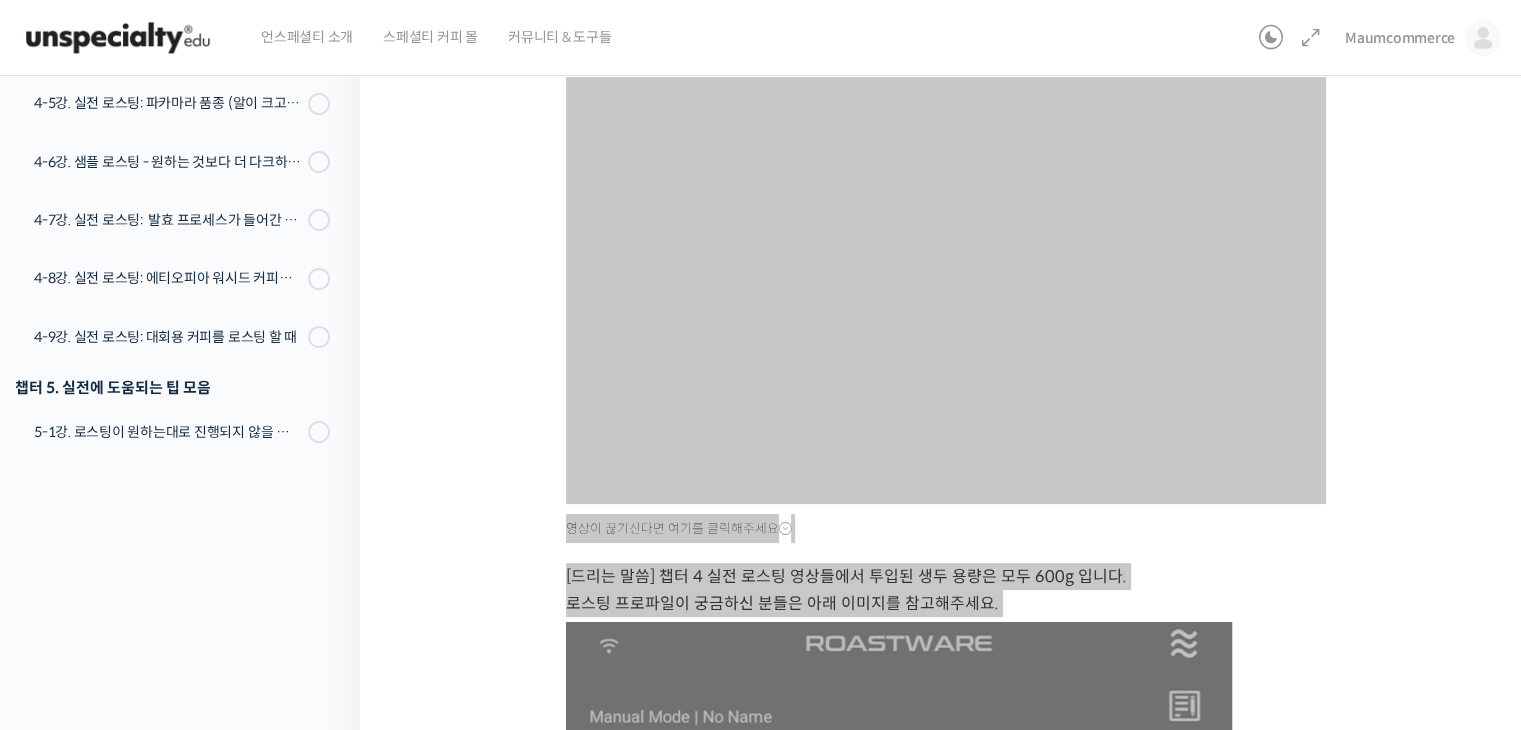scroll, scrollTop: 252, scrollLeft: 0, axis: vertical 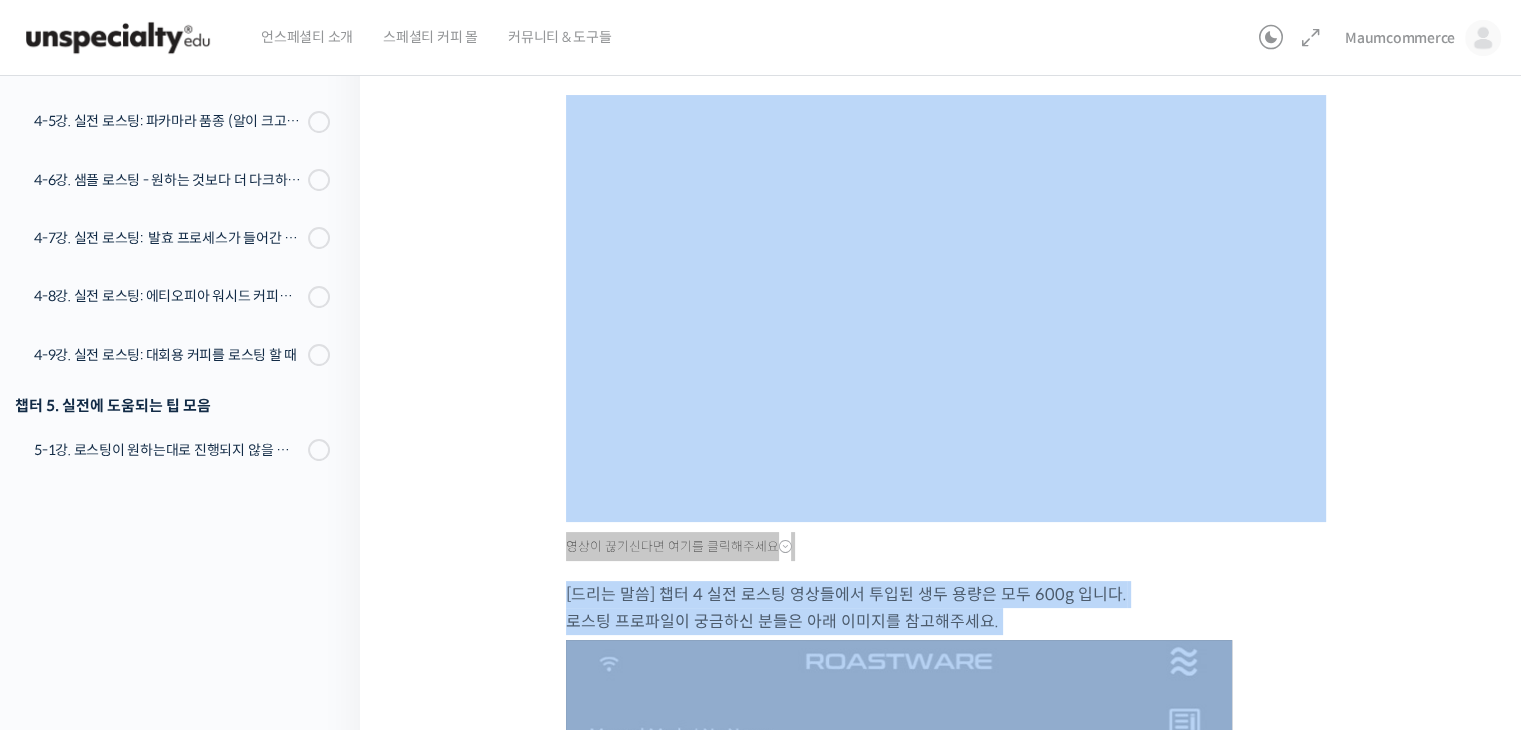 click on "[드리는 말씀] 챕터 4 실전 로스팅 영상들에서 투입된 생두 용량은 모두 600g 입니다. 로스팅 프로파일이 궁금하신 분들은 아래 이미지를 참고해주세요." at bounding box center (946, 608) 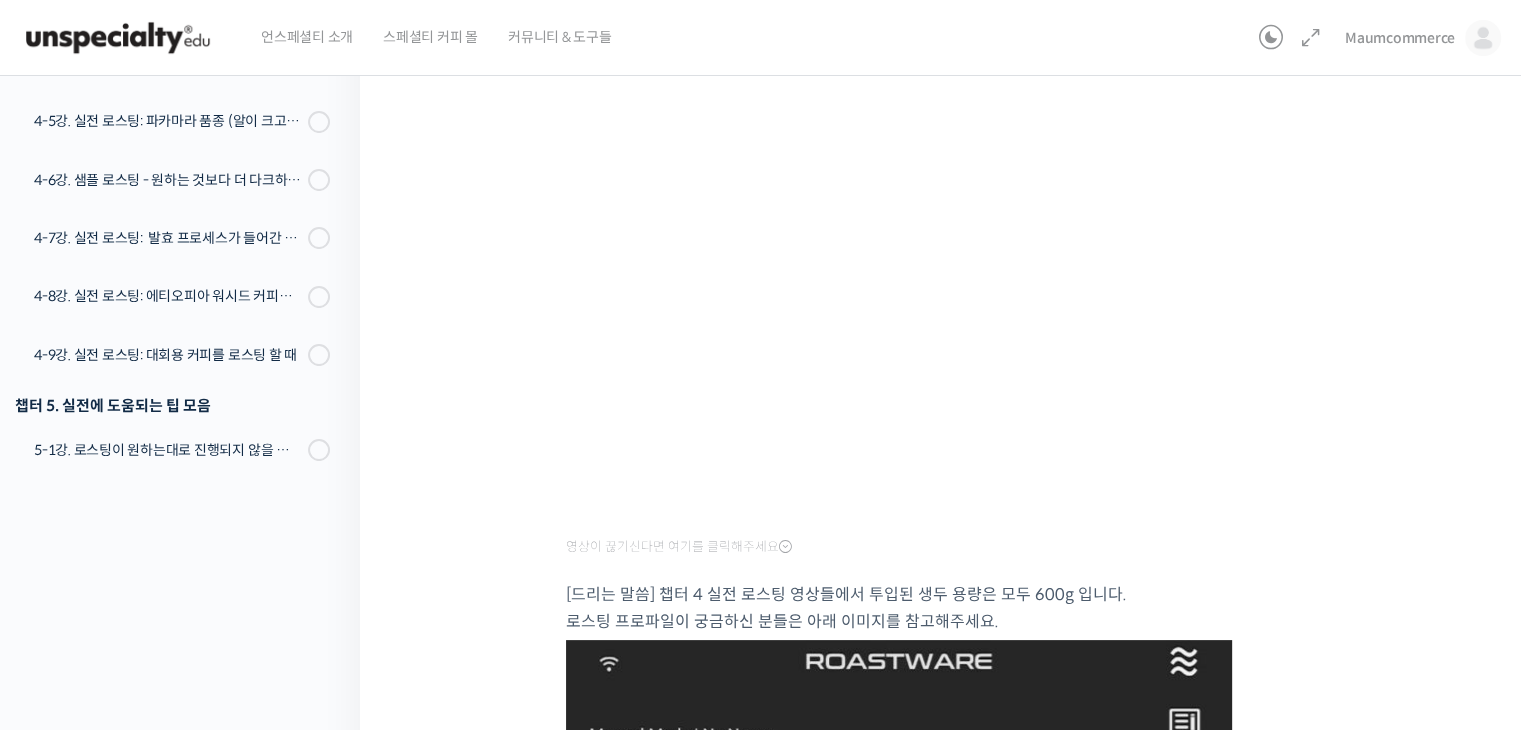 click on "영상이 끊기신다면 여기를 클릭해주세요
[드리는 말씀] 챕터 4 실전 로스팅 영상들에서 투입된 생두 용량은 모두 600g 입니다. 로스팅 프로파일이 궁금하신 분들은 아래 이미지를 참고해주세요." at bounding box center [946, 880] 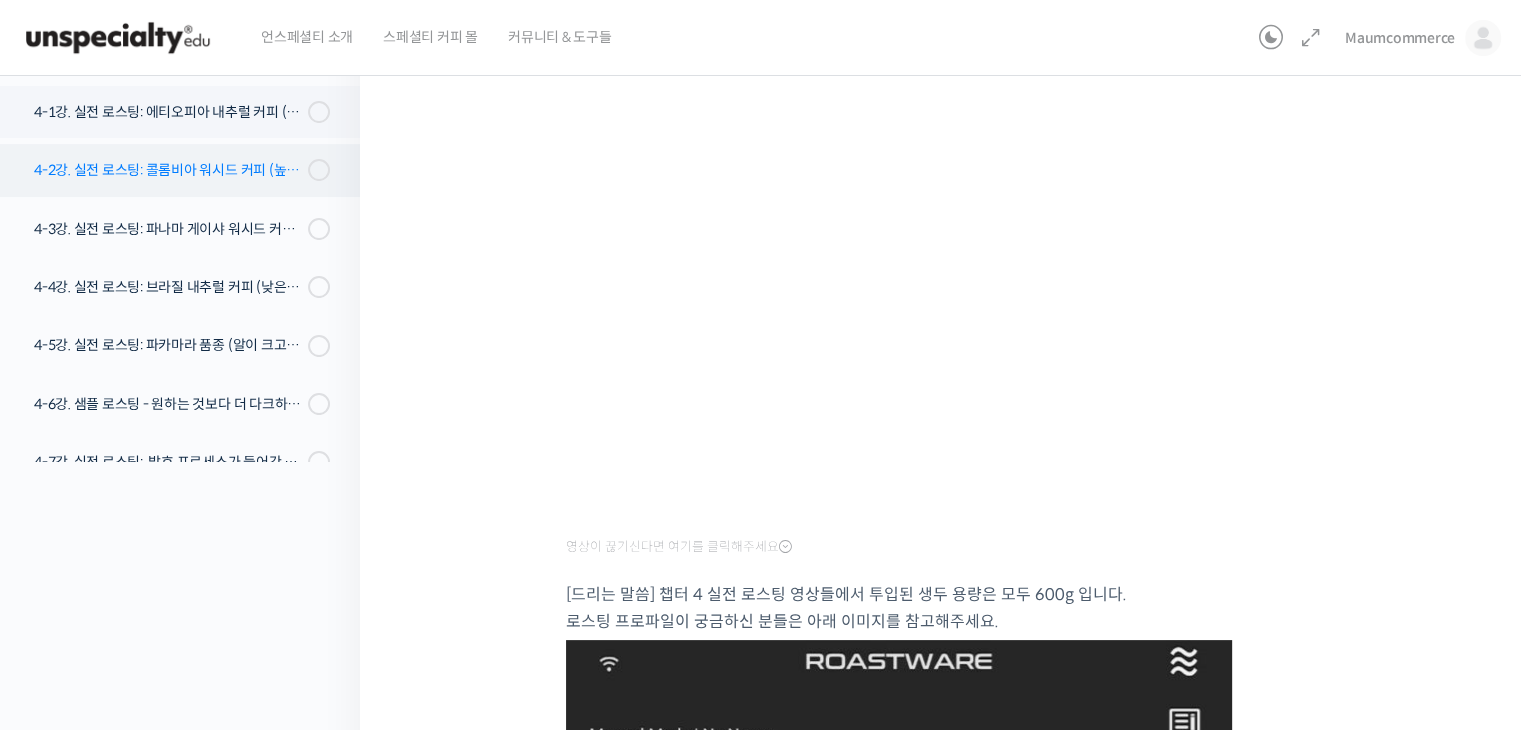 scroll, scrollTop: 1006, scrollLeft: 0, axis: vertical 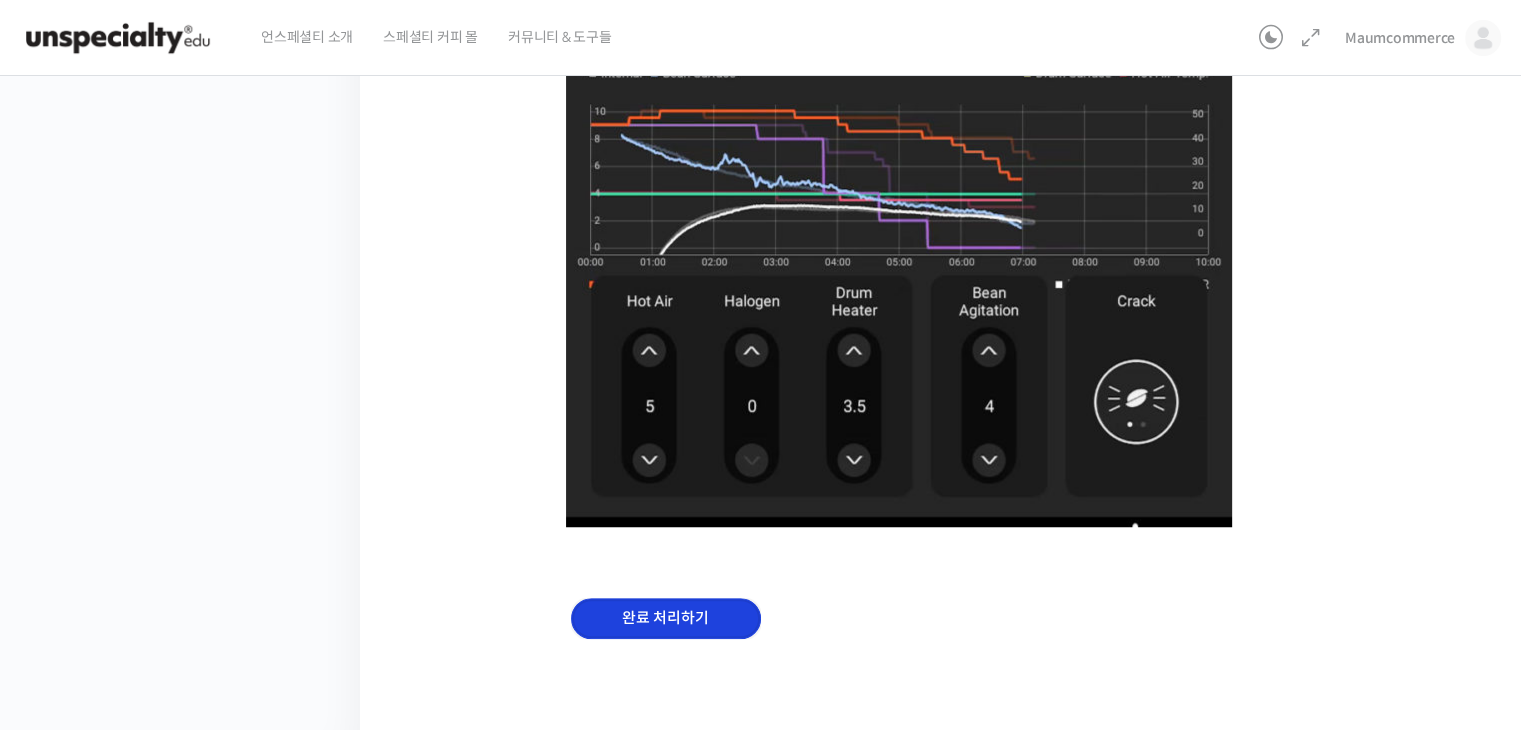 click on "완료 처리하기" at bounding box center (666, 618) 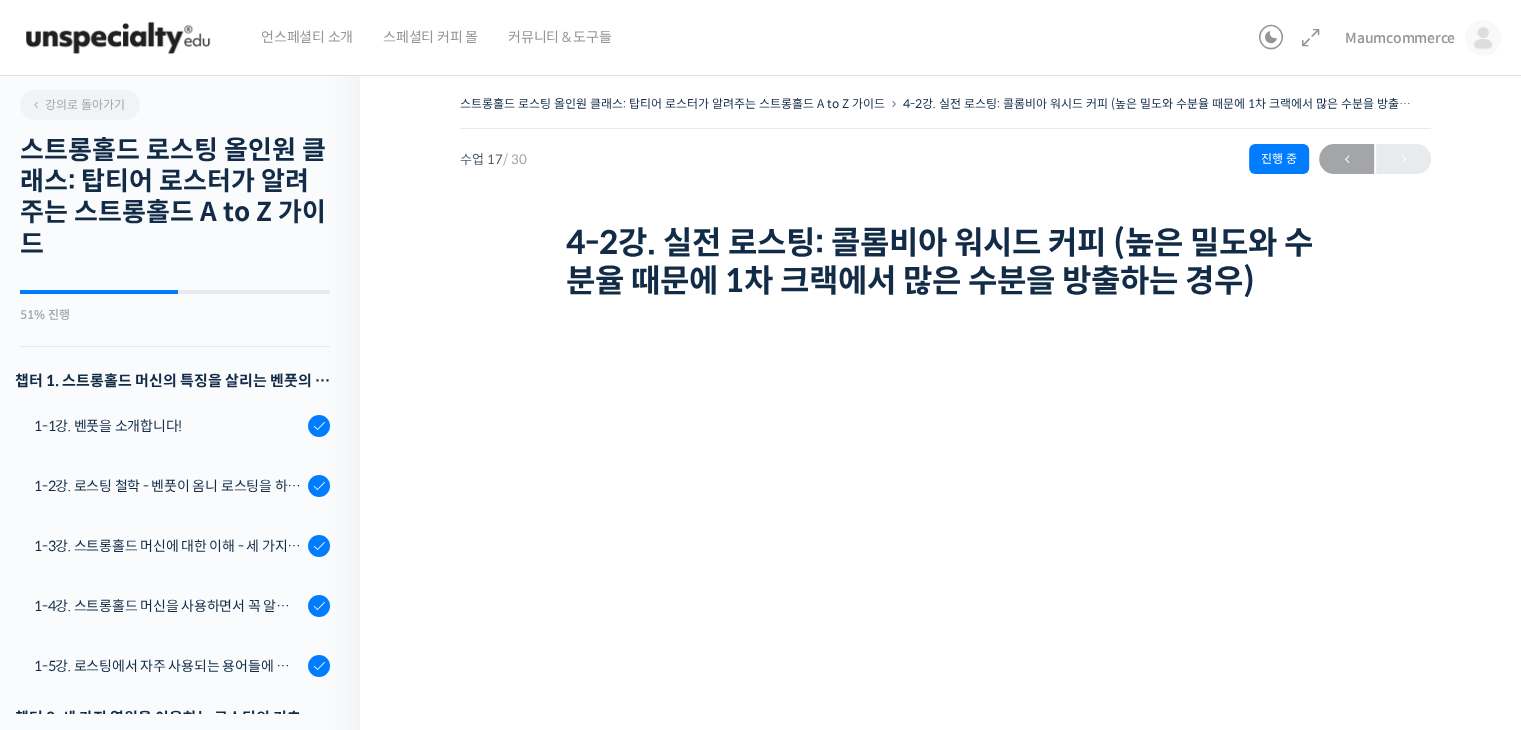 scroll, scrollTop: 0, scrollLeft: 0, axis: both 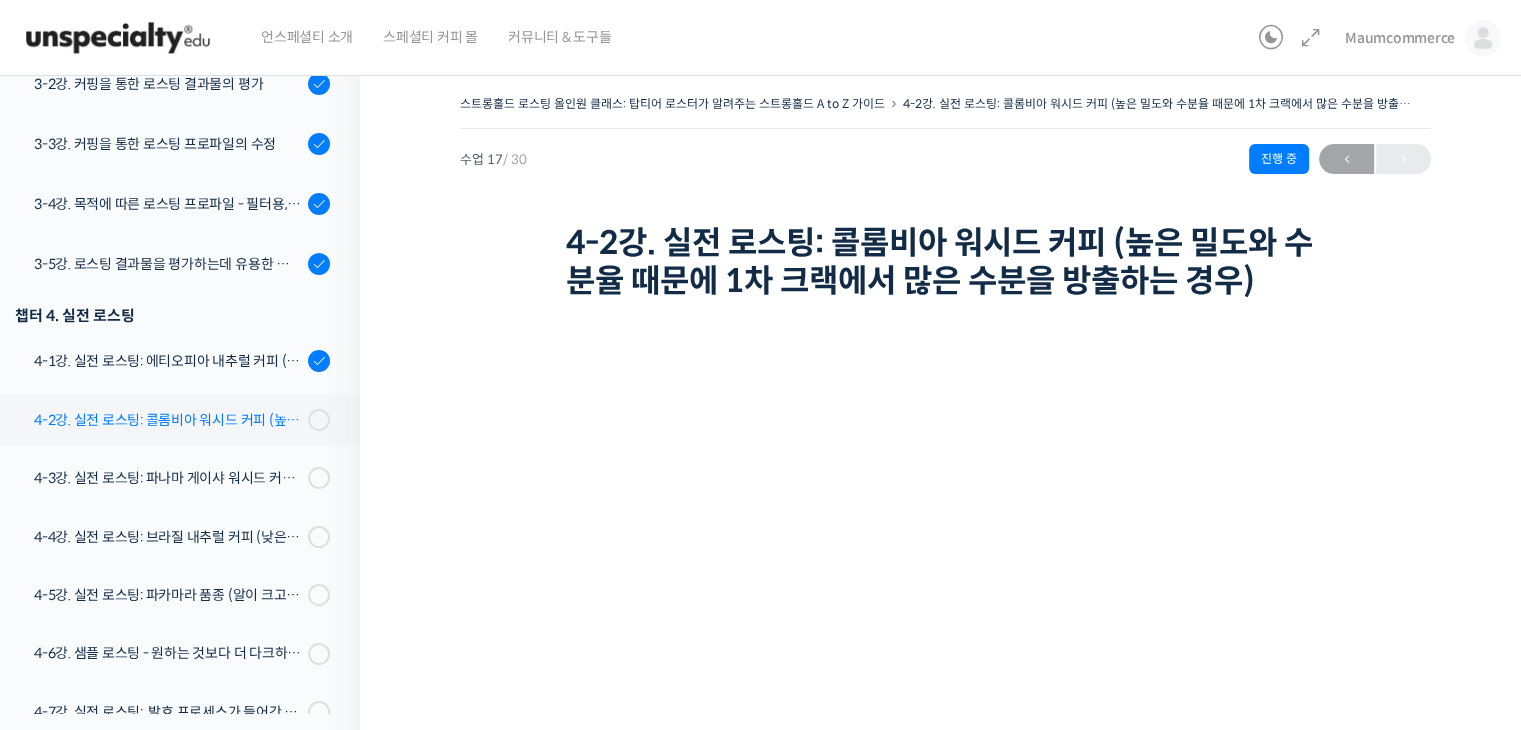click on "4-2강. 실전 로스팅: 콜롬비아 워시드 커피 (높은 밀도와 수분율 때문에 1차 크랙에서 많은 수분을 방출하는 경우)" at bounding box center [175, 420] 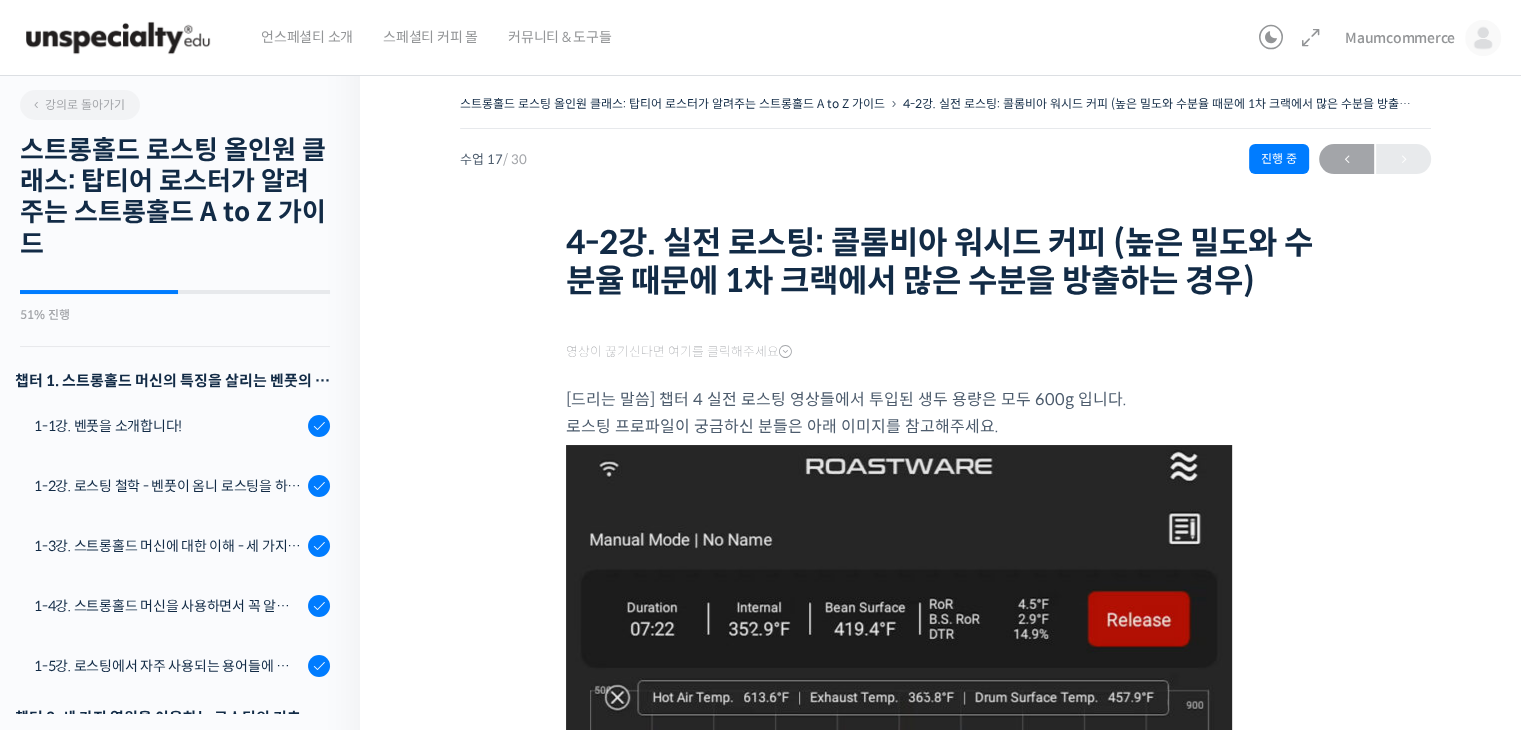 scroll, scrollTop: 0, scrollLeft: 0, axis: both 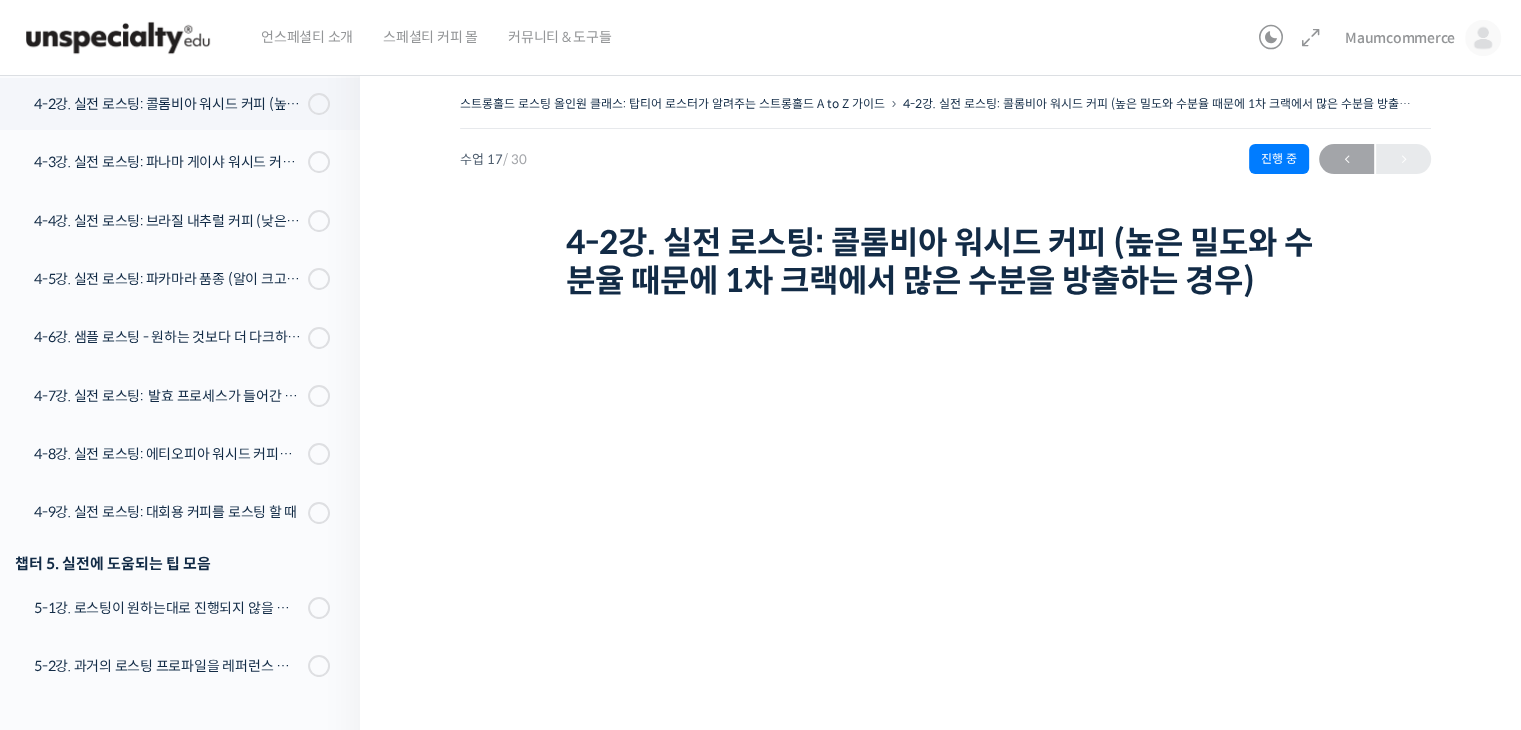 click on "4-2강. 실전 로스팅: 콜롬비아 워시드 커피 (높은 밀도와 수분율 때문에 1차 크랙에서 많은 수분을 방출하는 경우)" at bounding box center (946, 262) 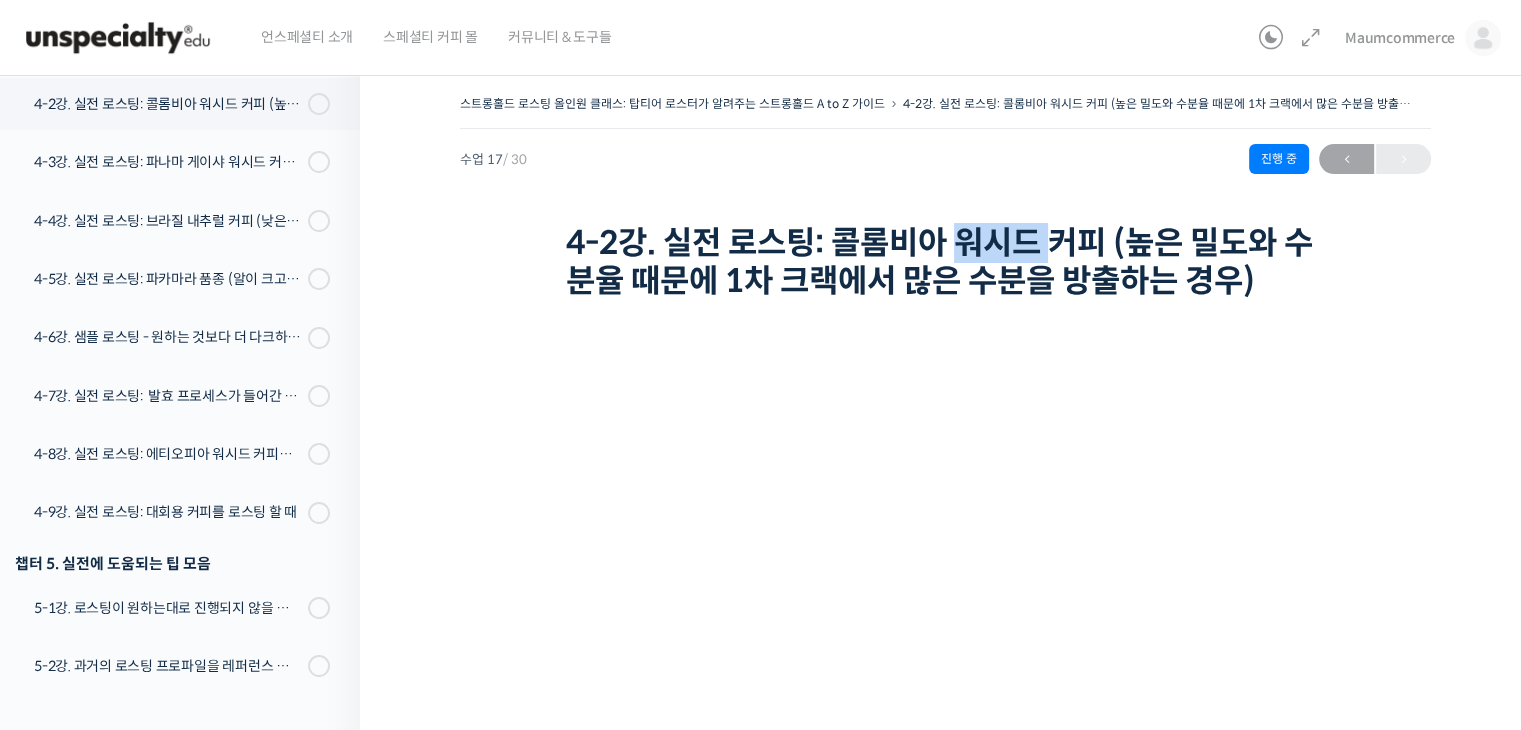 click on "4-2강. 실전 로스팅: 콜롬비아 워시드 커피 (높은 밀도와 수분율 때문에 1차 크랙에서 많은 수분을 방출하는 경우)" at bounding box center [946, 262] 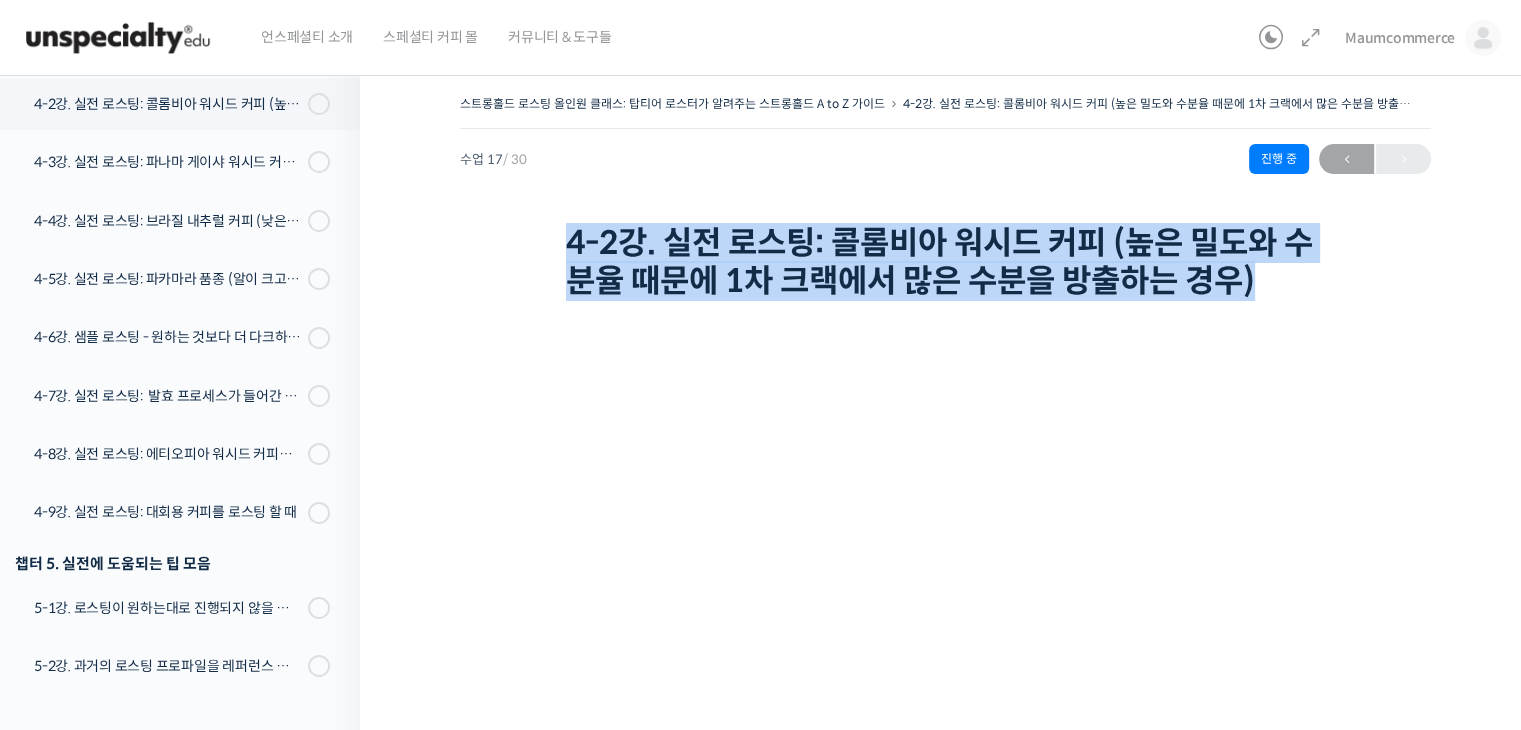 click on "4-2강. 실전 로스팅: 콜롬비아 워시드 커피 (높은 밀도와 수분율 때문에 1차 크랙에서 많은 수분을 방출하는 경우)" at bounding box center [946, 262] 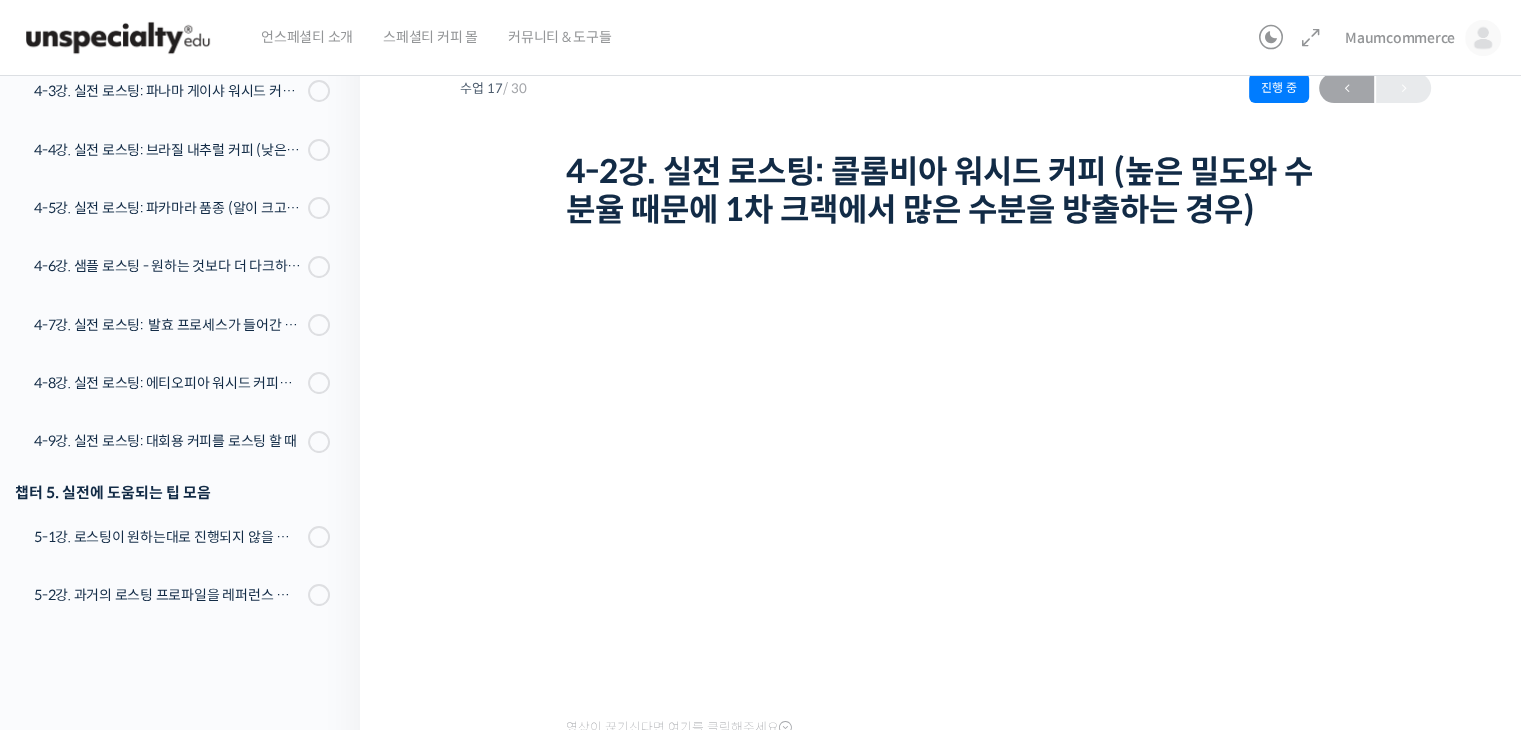 scroll, scrollTop: 79, scrollLeft: 0, axis: vertical 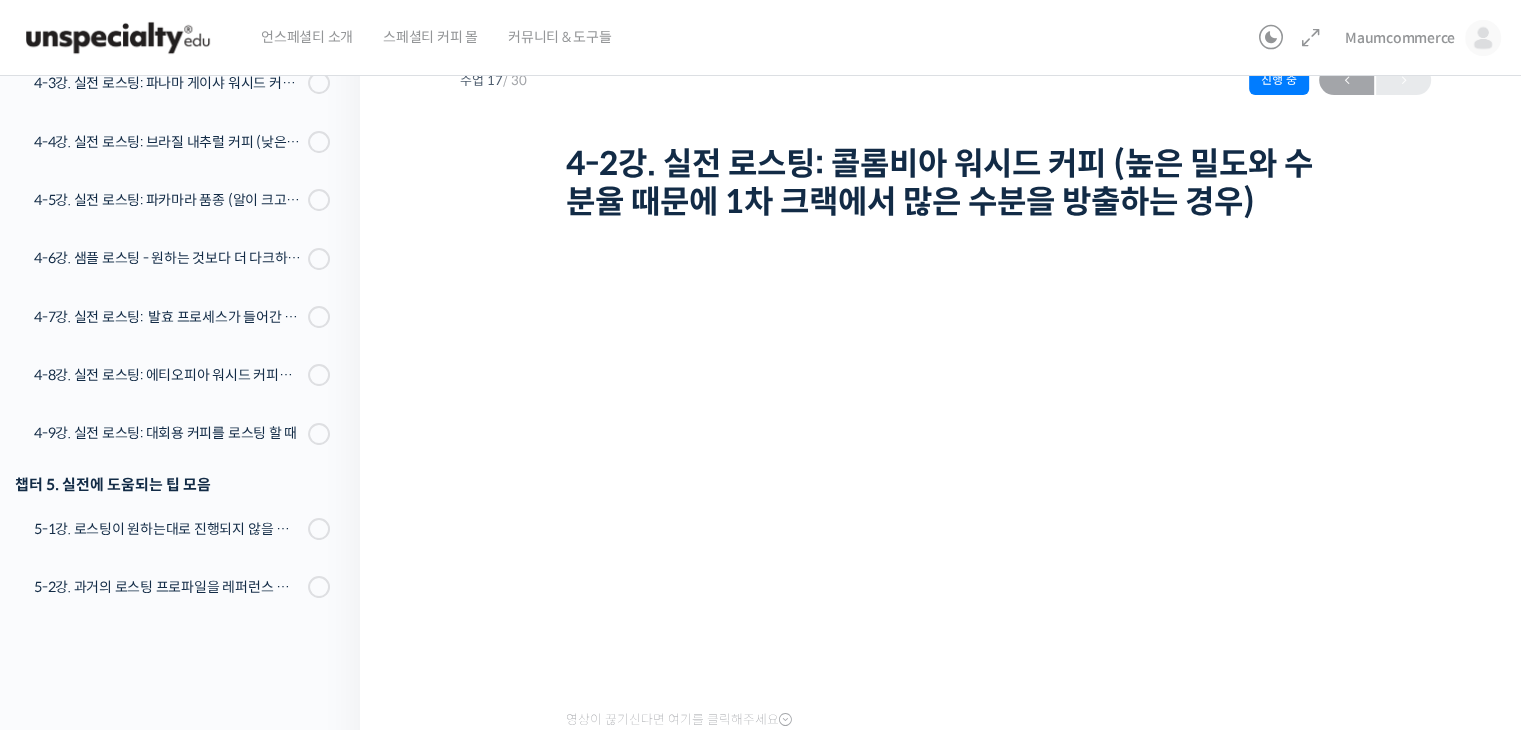 click on "언스페셜티 소개
스페셜티 커피 몰
커뮤니티 & 도구들" at bounding box center [748, 38] 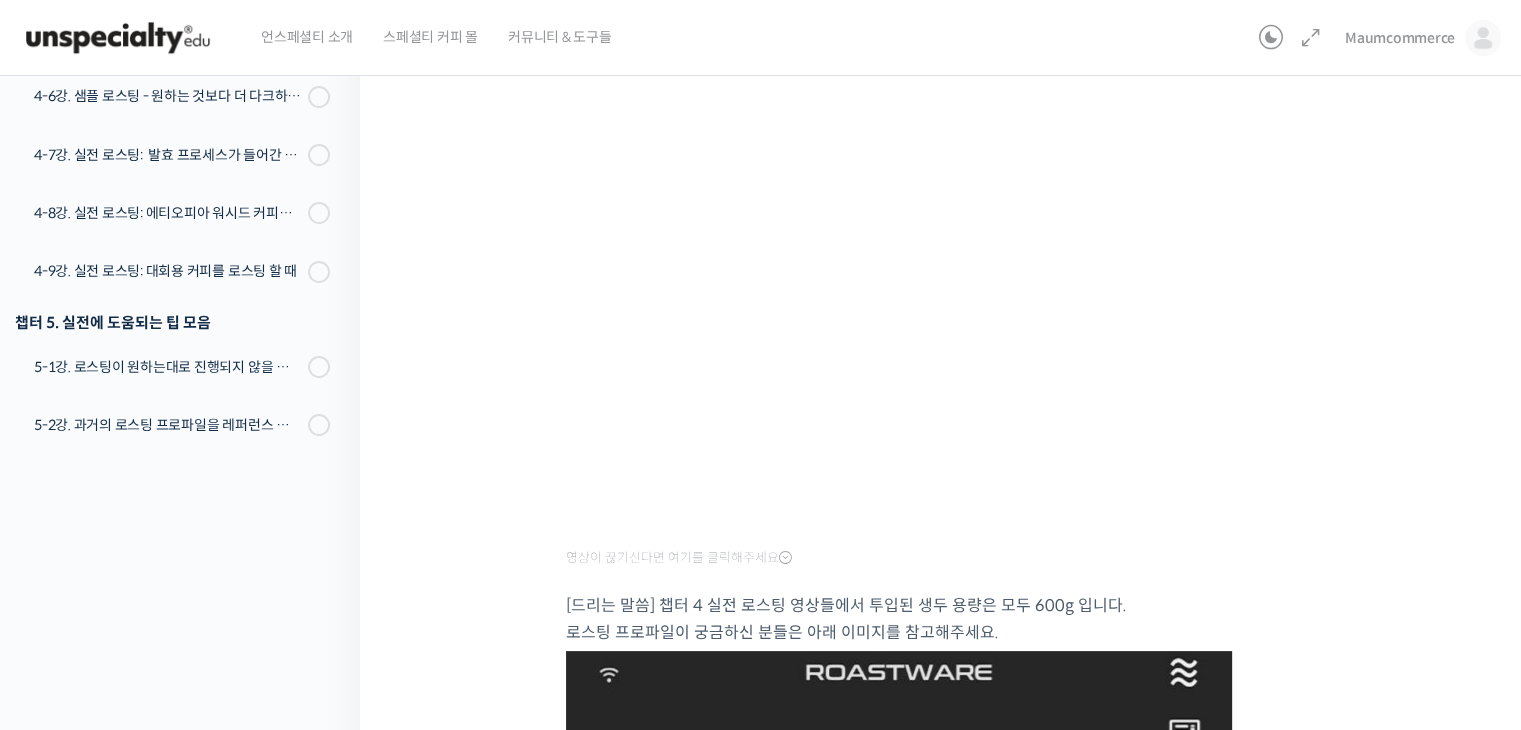 scroll, scrollTop: 238, scrollLeft: 0, axis: vertical 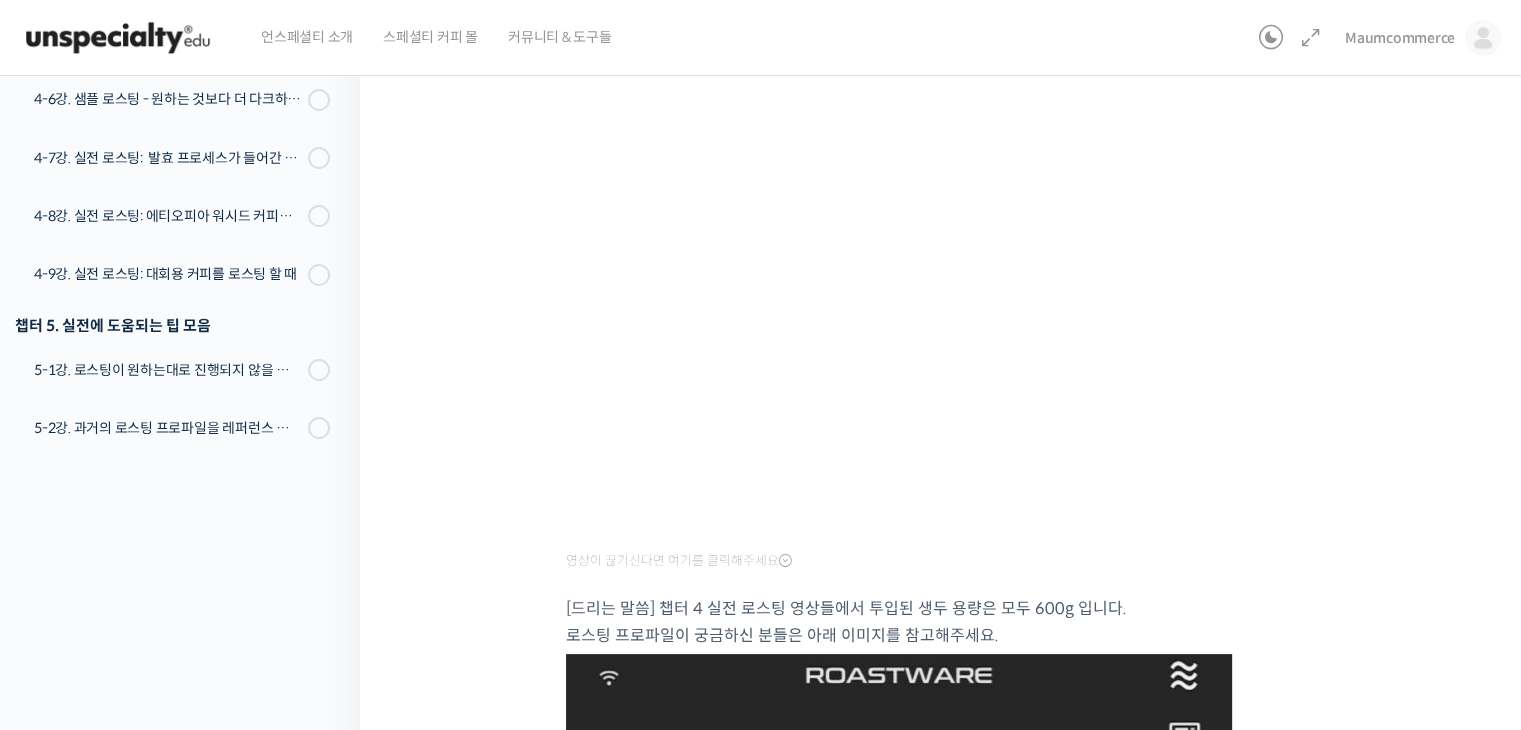 click on "언스페셜티 소개
스페셜티 커피 몰
커뮤니티 & 도구들" at bounding box center (748, 38) 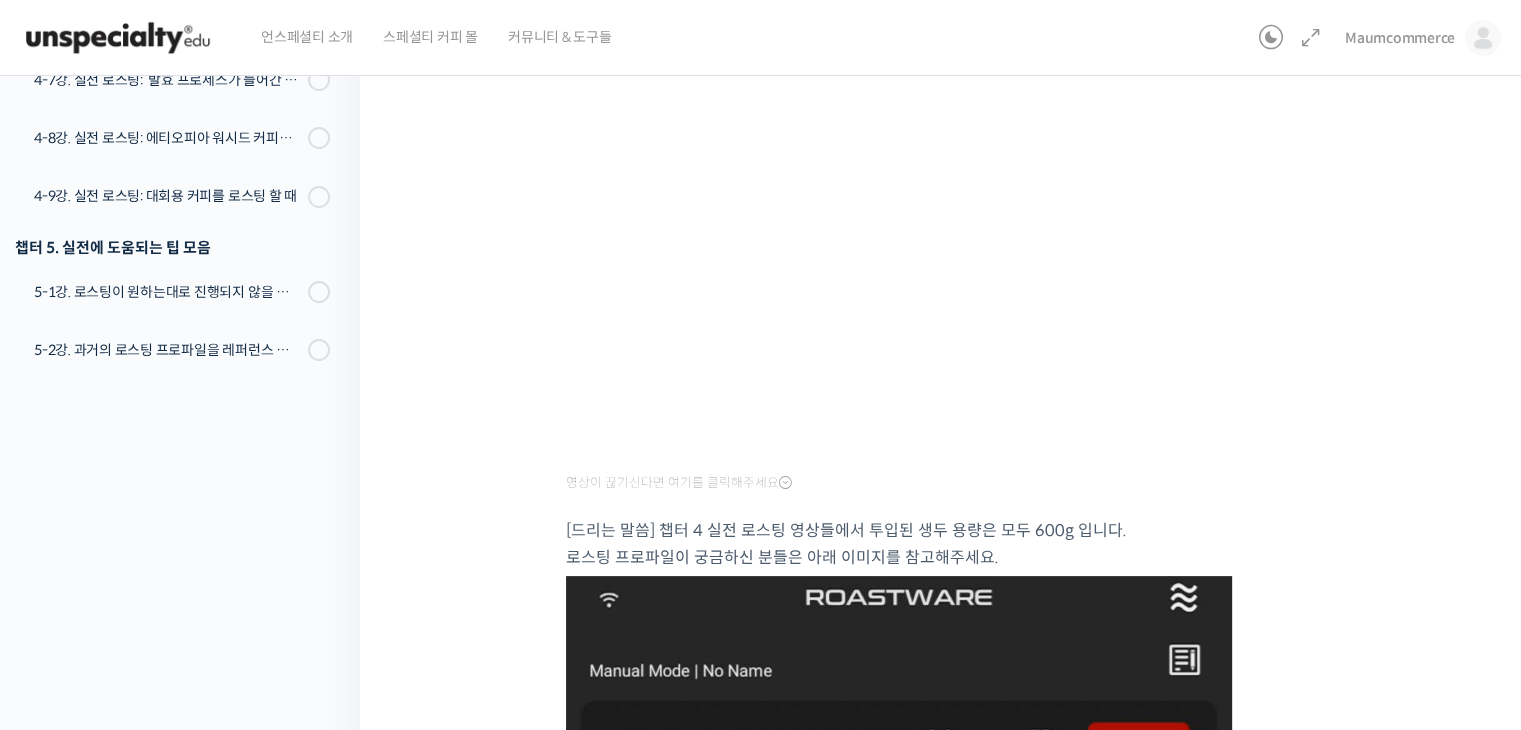 scroll, scrollTop: 187, scrollLeft: 0, axis: vertical 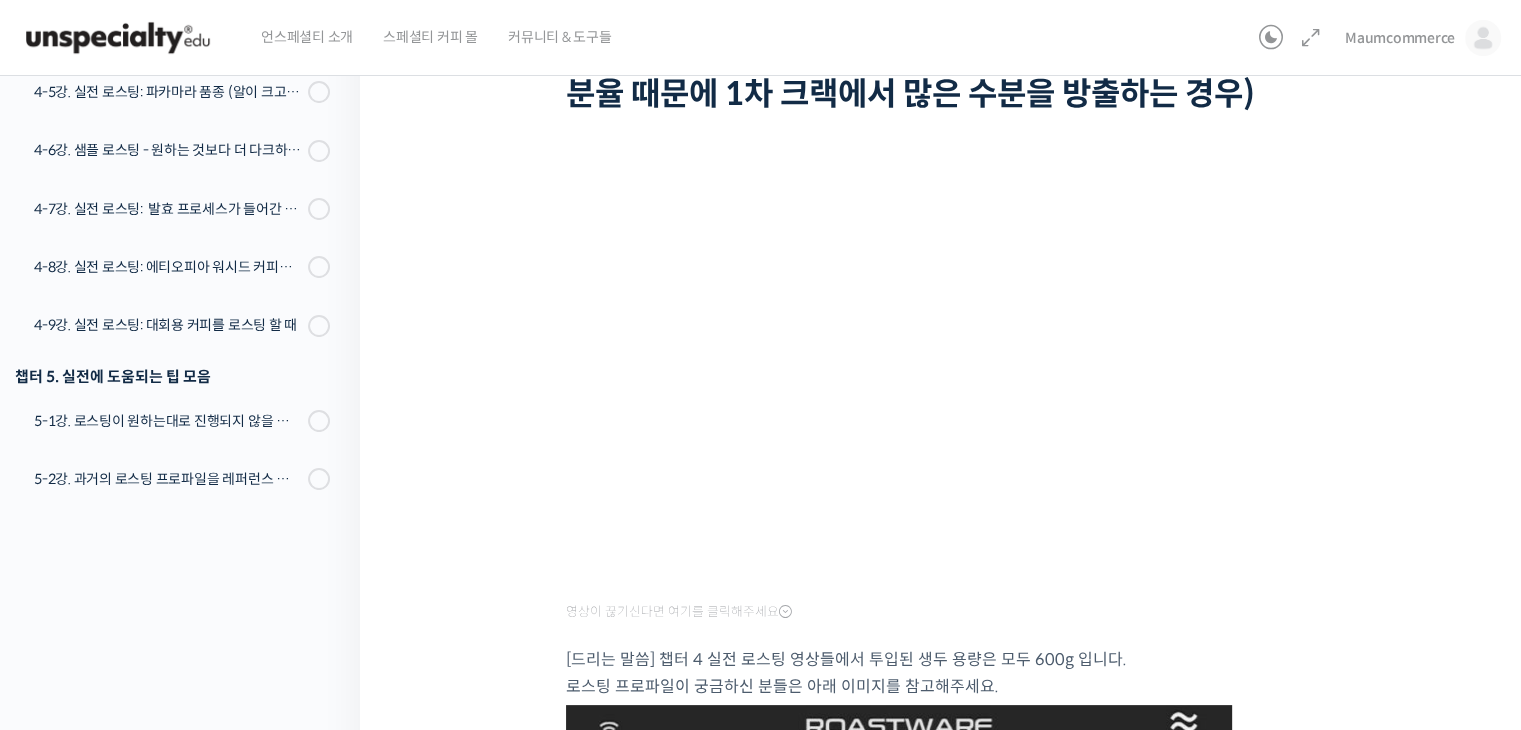 drag, startPoint x: 1324, startPoint y: 578, endPoint x: 1380, endPoint y: 625, distance: 73.109505 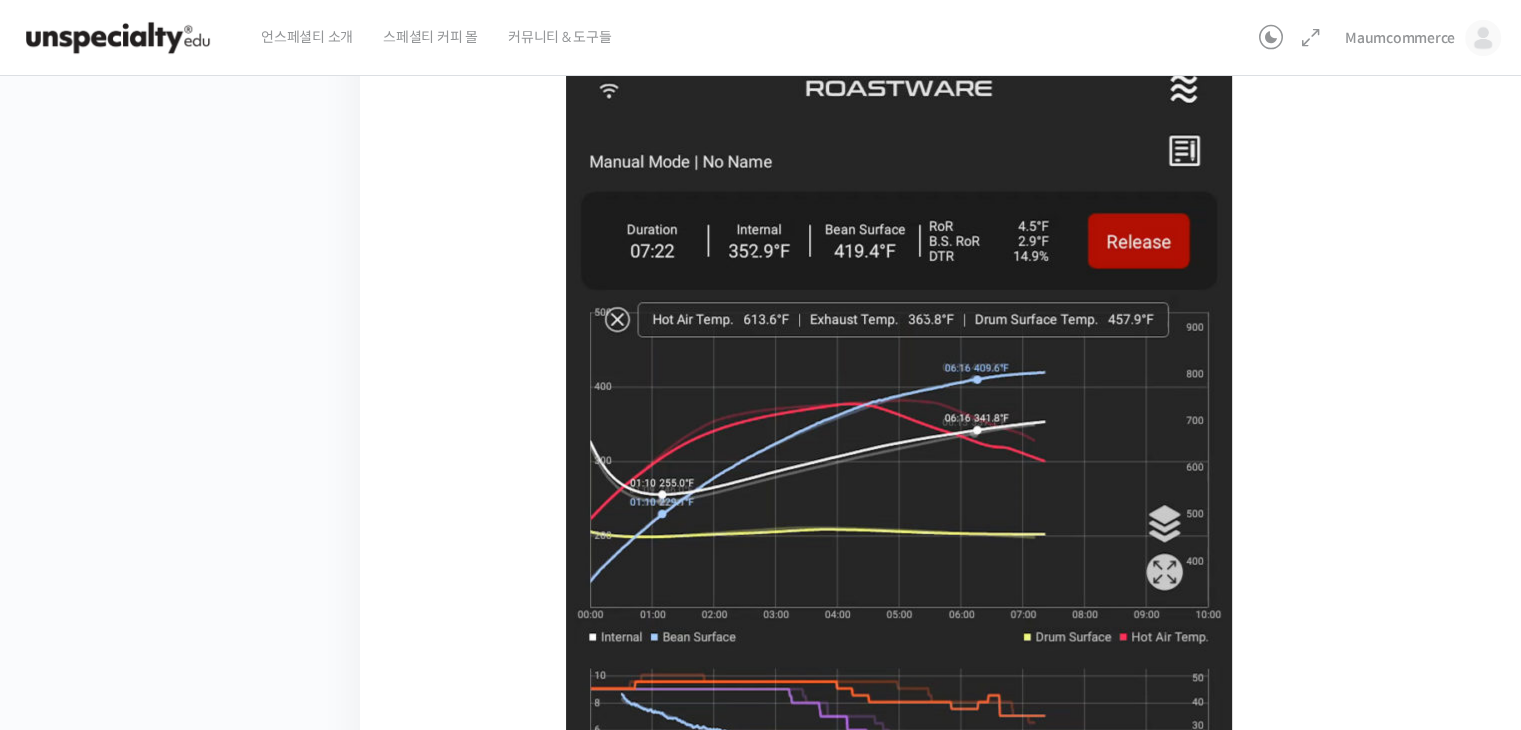 scroll, scrollTop: 1389, scrollLeft: 0, axis: vertical 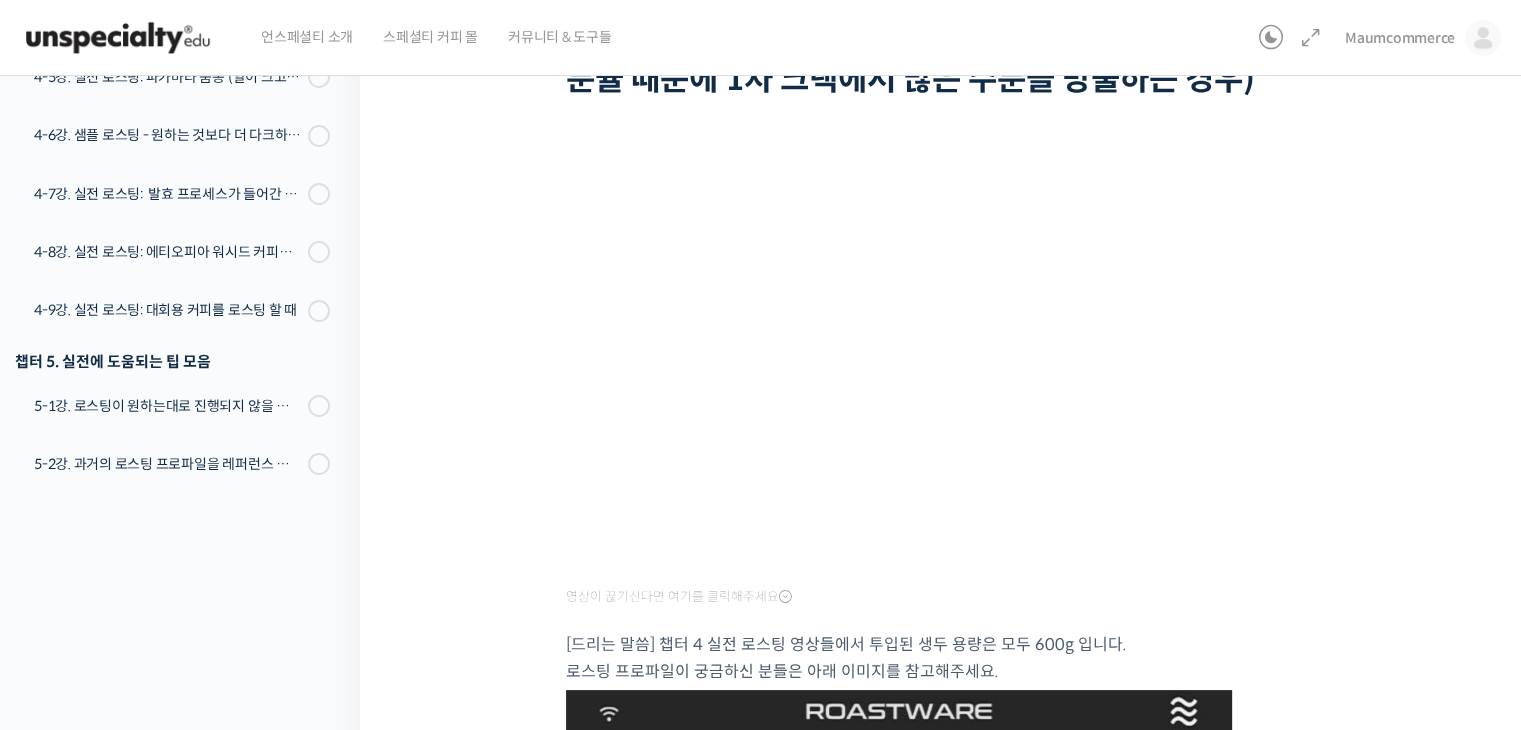 click on "스트롱홀드 로스팅 올인원 클래스: 탑티어 로스터가 알려주는 스트롱홀드 A to Z 가이드
4-2강. 실전 로스팅: 콜롬비아 워시드 커피 (높은 밀도와 수분율 때문에 1차 크랙에서 많은 수분을 방출하는 경우)
진행 중
수업 17  / 30
진행 중
2026년 07월 22일 6:42 오후
←  이전
4-2강. 실전 로스팅: 콜롬비아 워시드 커피 (높은 밀도와 수분율 때문에 1차 크랙에서 많은 수분을 방출하는 경우)" at bounding box center (945, 889) 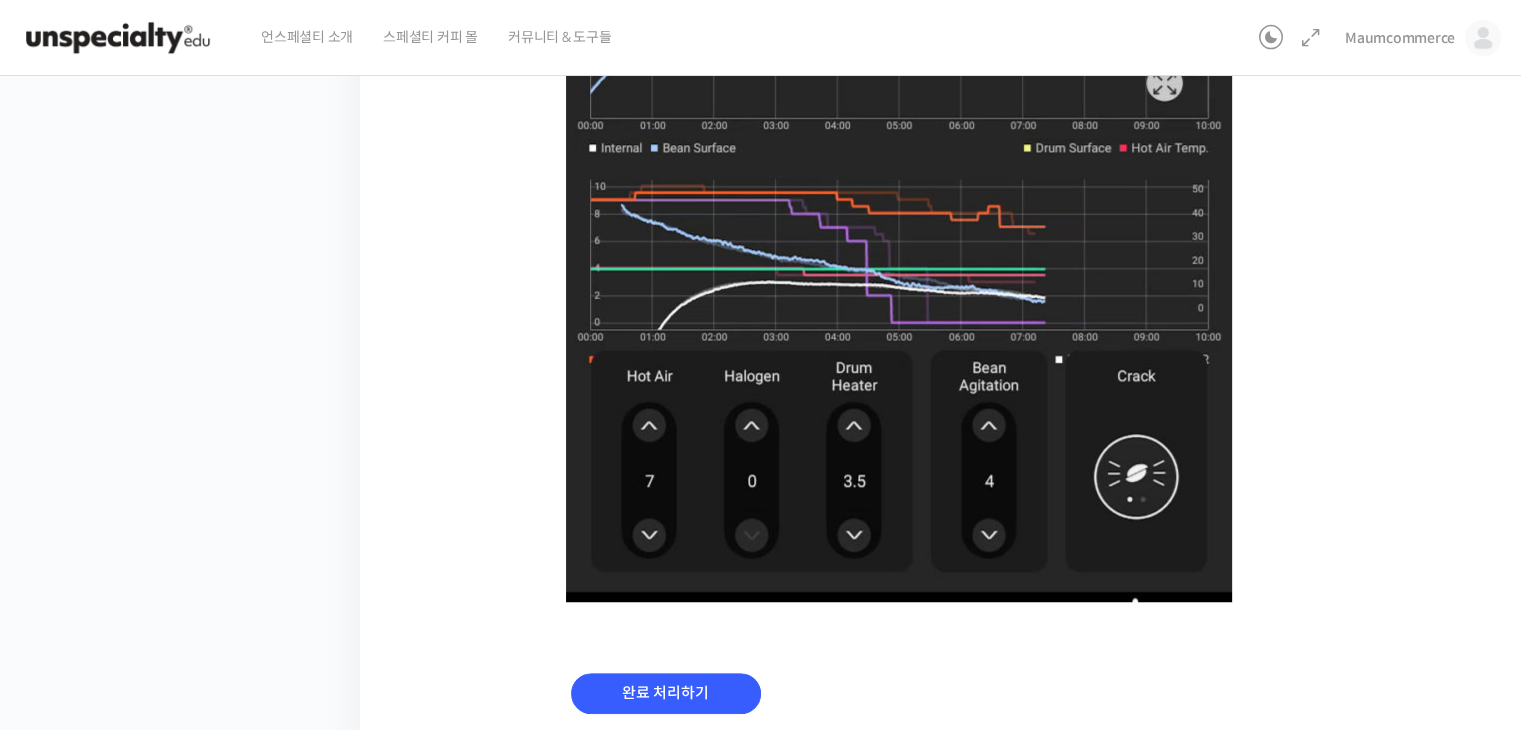 scroll, scrollTop: 1324, scrollLeft: 0, axis: vertical 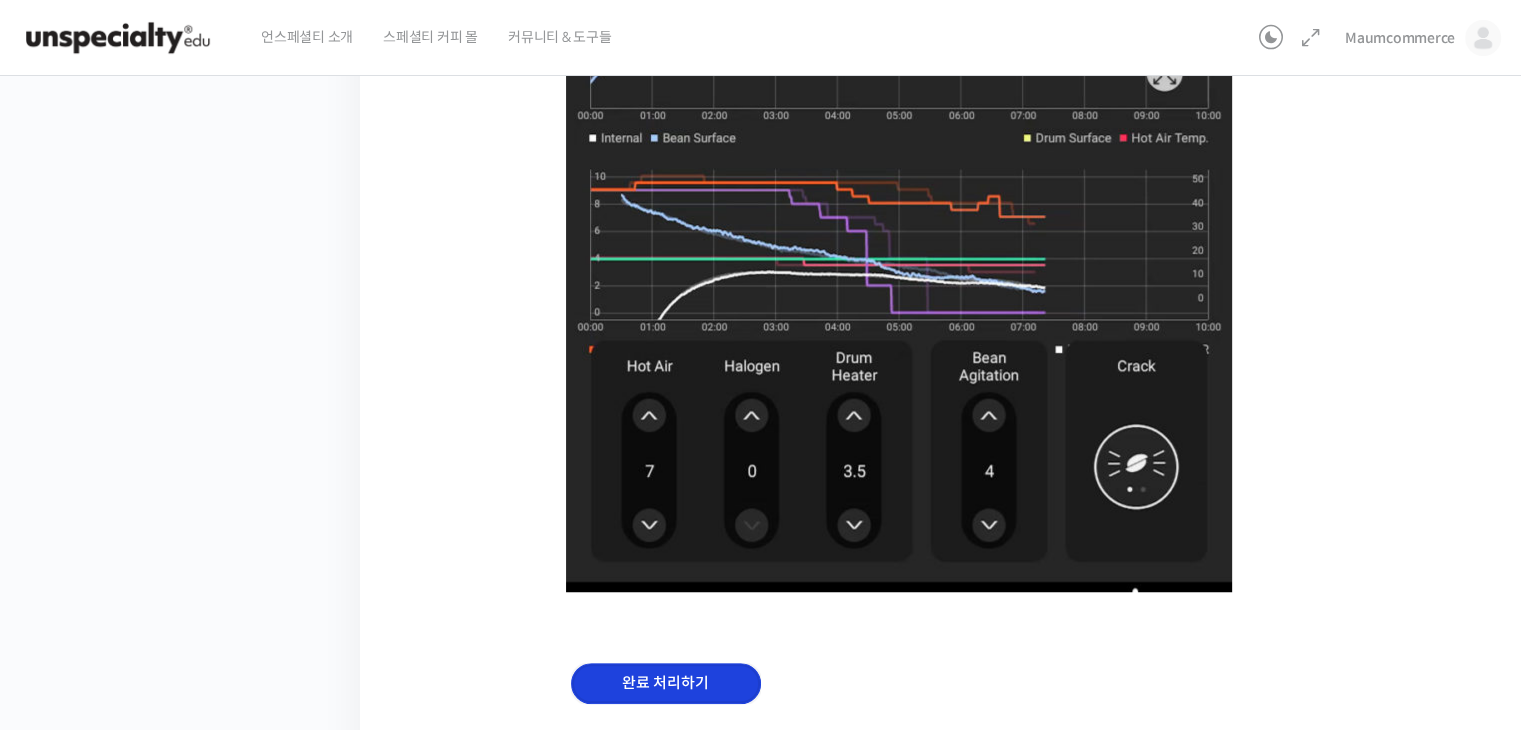 click on "완료 처리하기" at bounding box center (666, 683) 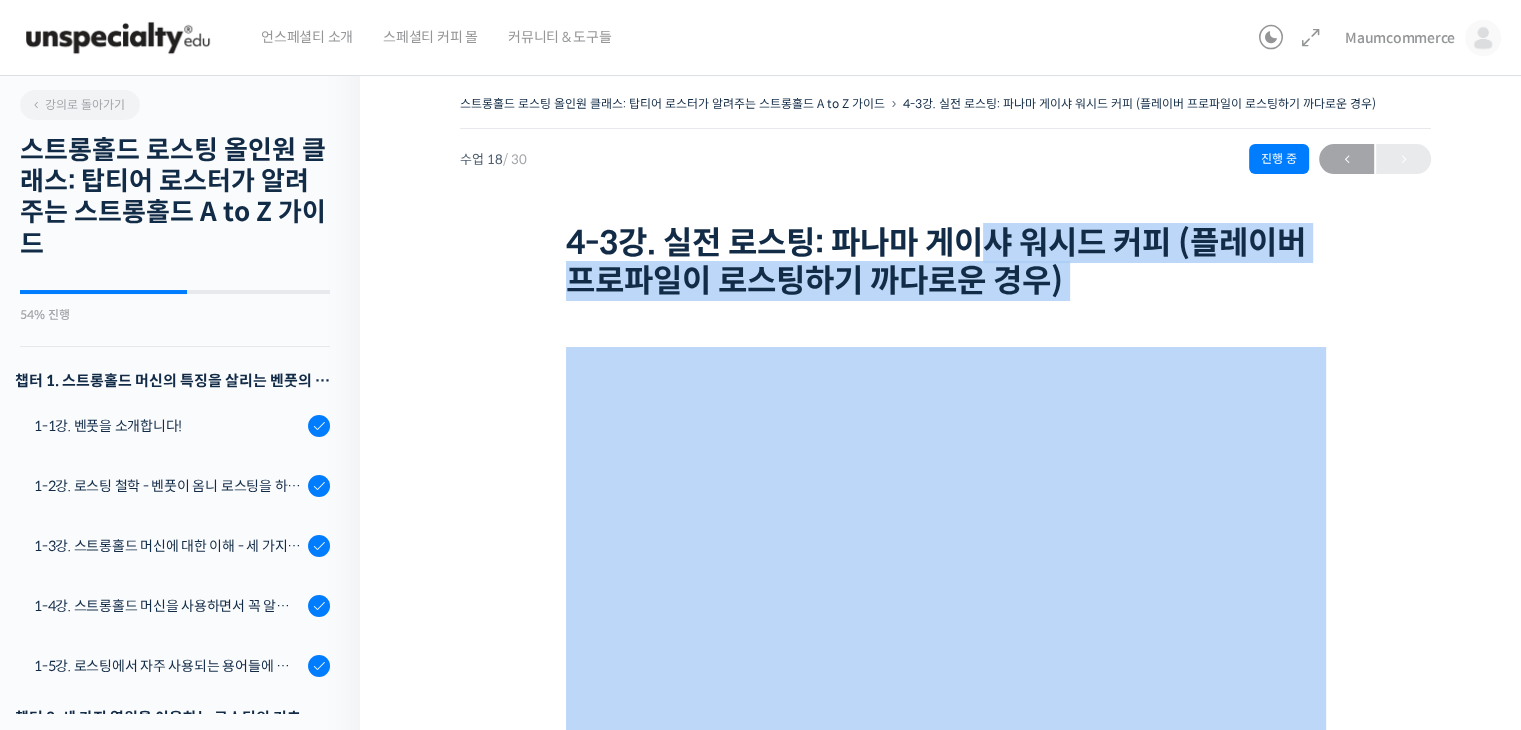 scroll, scrollTop: 0, scrollLeft: 0, axis: both 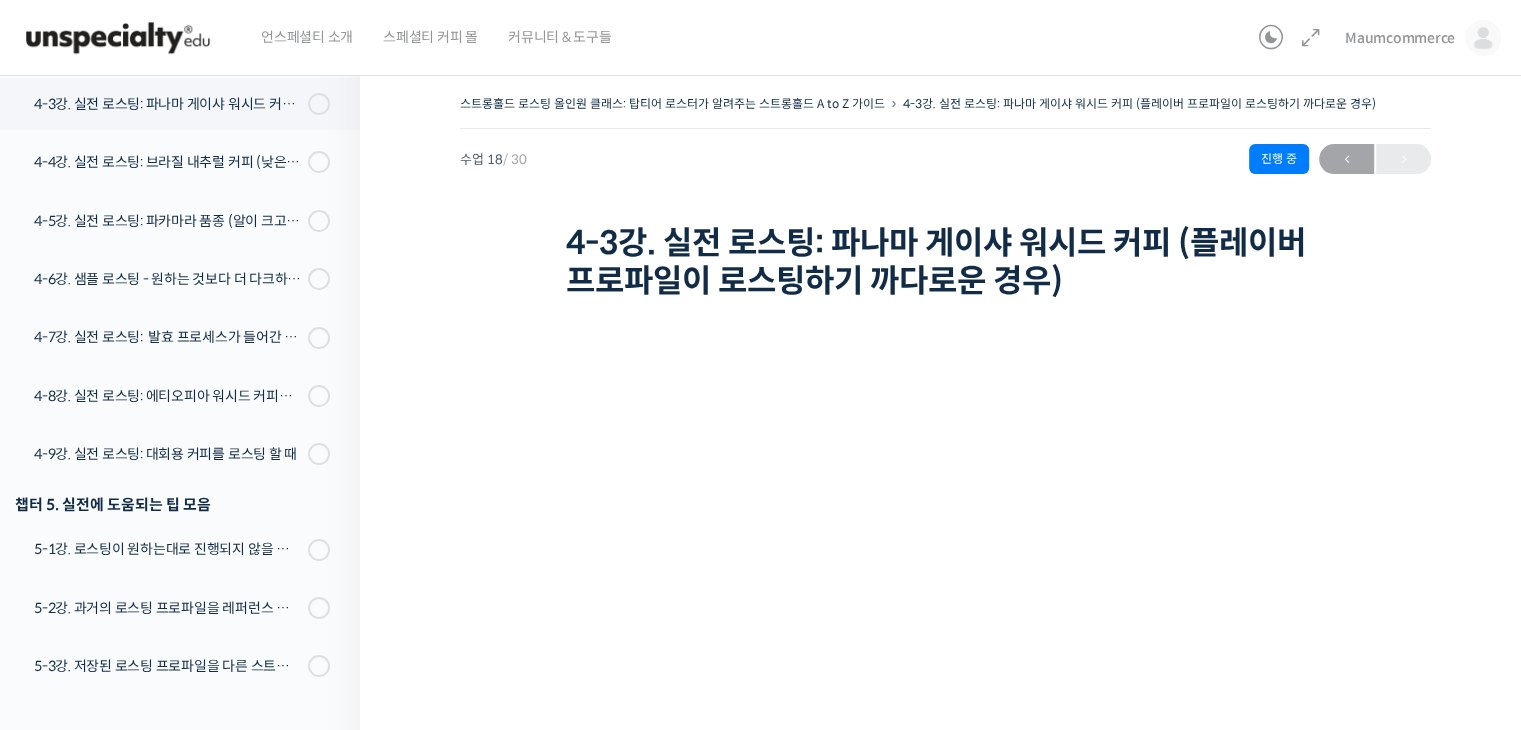 click on "4-3강. 실전 로스팅: 파나마 게이샤 워시드 커피 (플레이버 프로파일이 로스팅하기 까다로운 경우)" at bounding box center (946, 262) 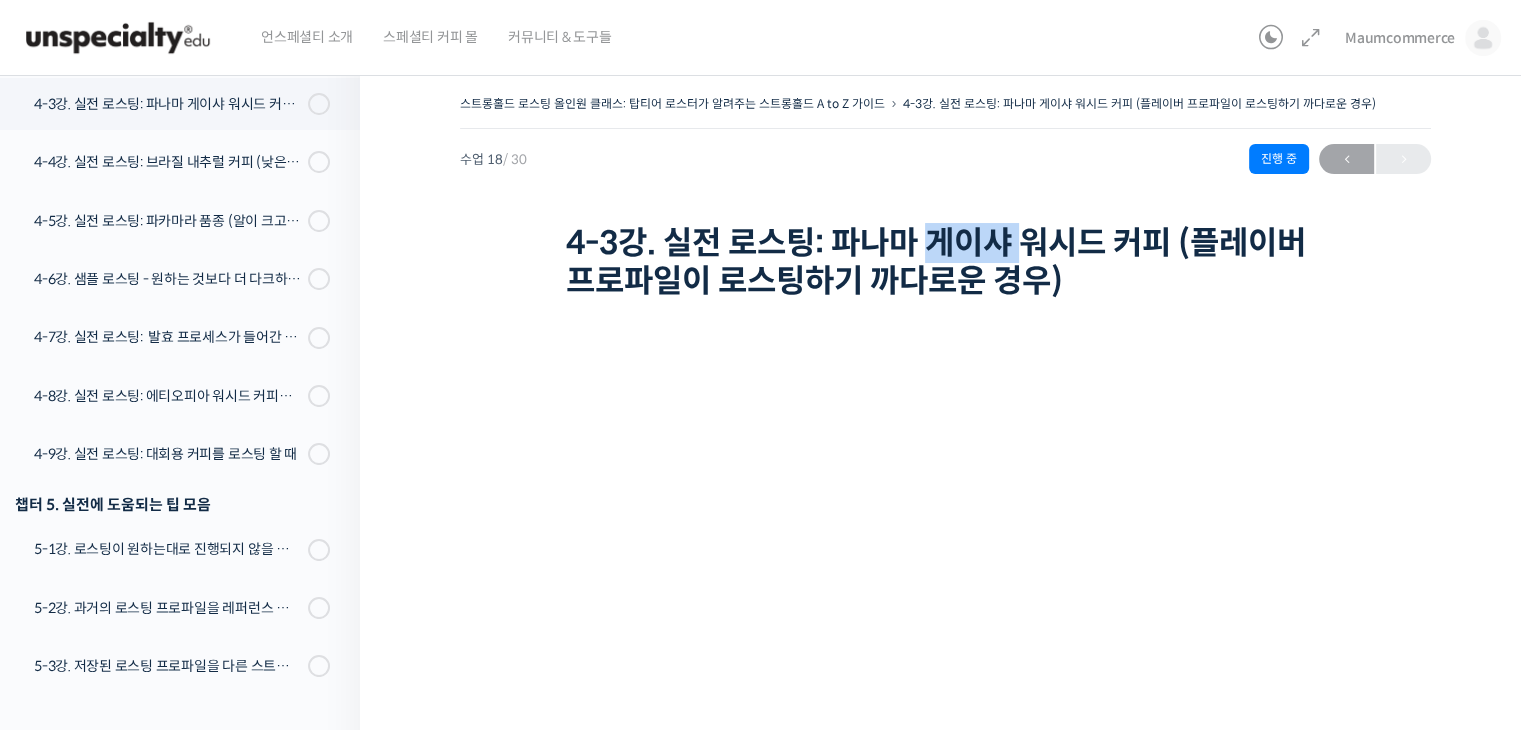 click on "4-3강. 실전 로스팅: 파나마 게이샤 워시드 커피 (플레이버 프로파일이 로스팅하기 까다로운 경우)" at bounding box center [946, 262] 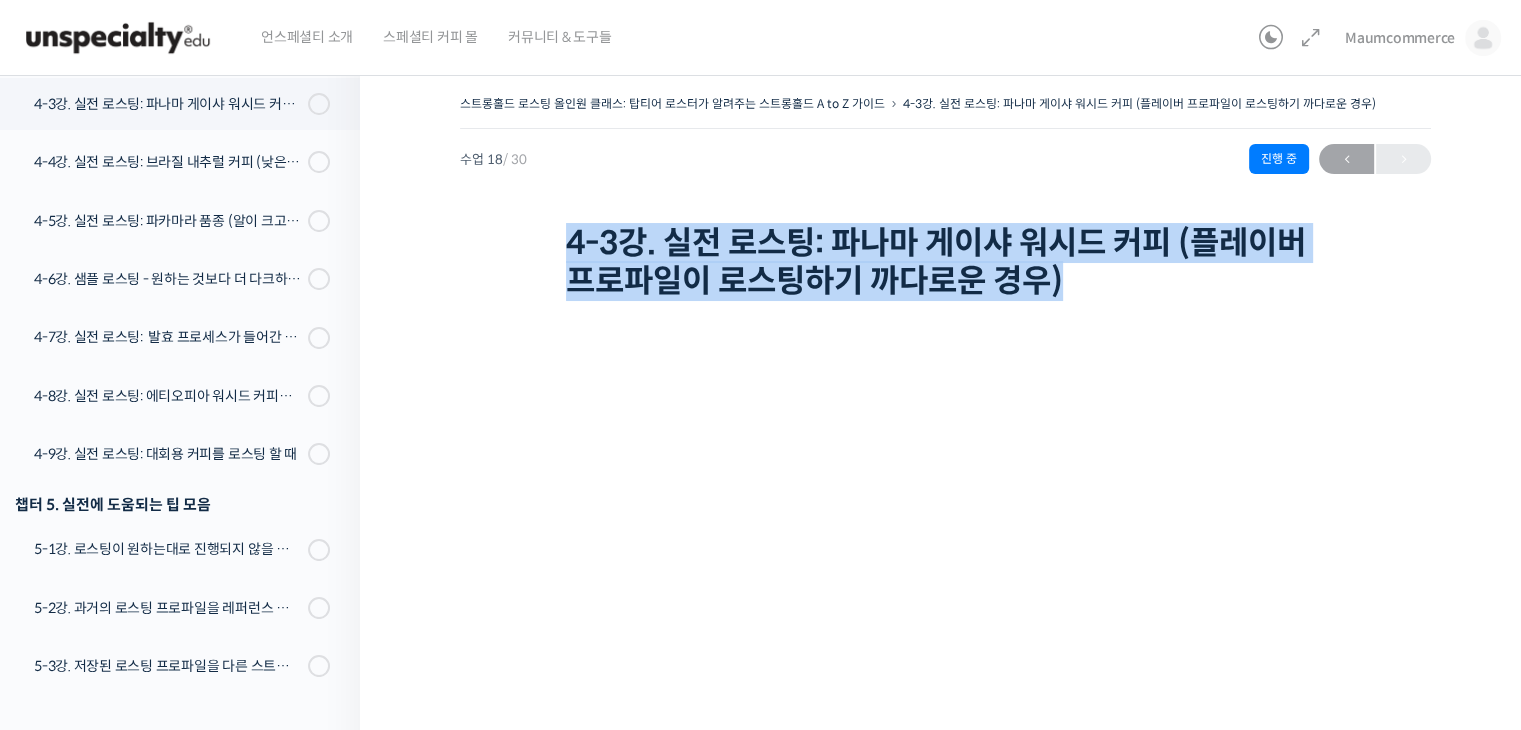 click on "4-3강. 실전 로스팅: 파나마 게이샤 워시드 커피 (플레이버 프로파일이 로스팅하기 까다로운 경우)" at bounding box center [946, 262] 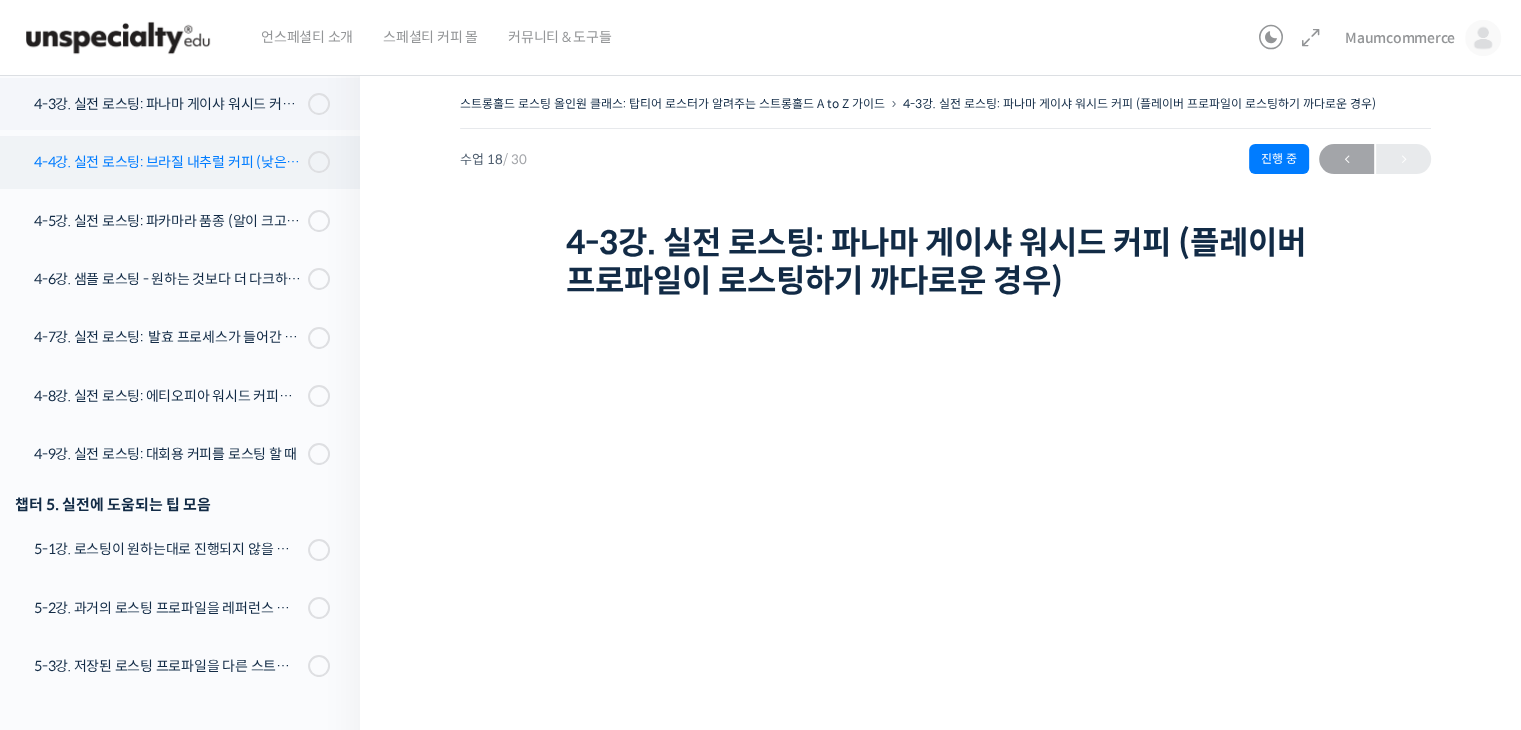 scroll, scrollTop: 1356, scrollLeft: 0, axis: vertical 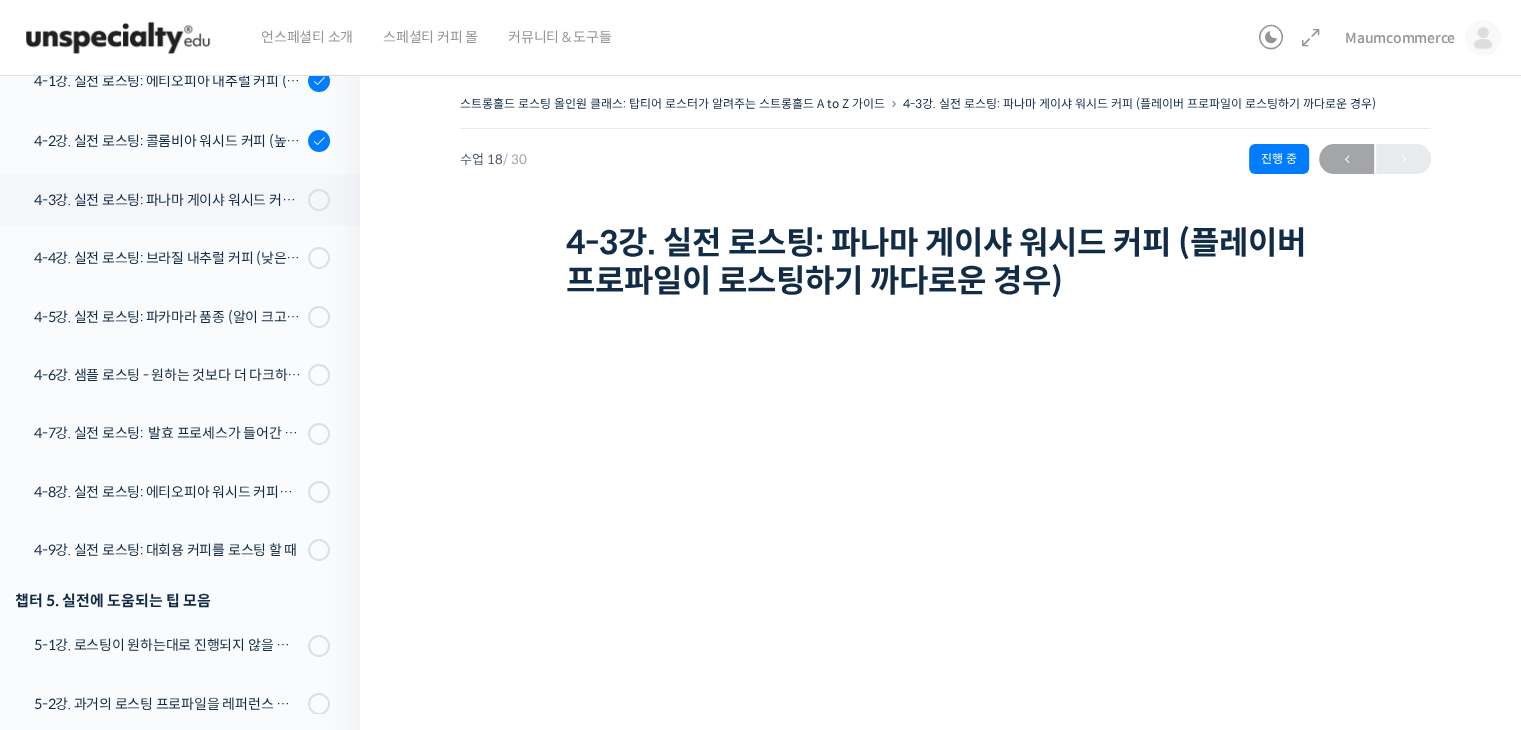 click on "언스페셜티 소개
스페셜티 커피 몰
커뮤니티 & 도구들" at bounding box center (748, 38) 